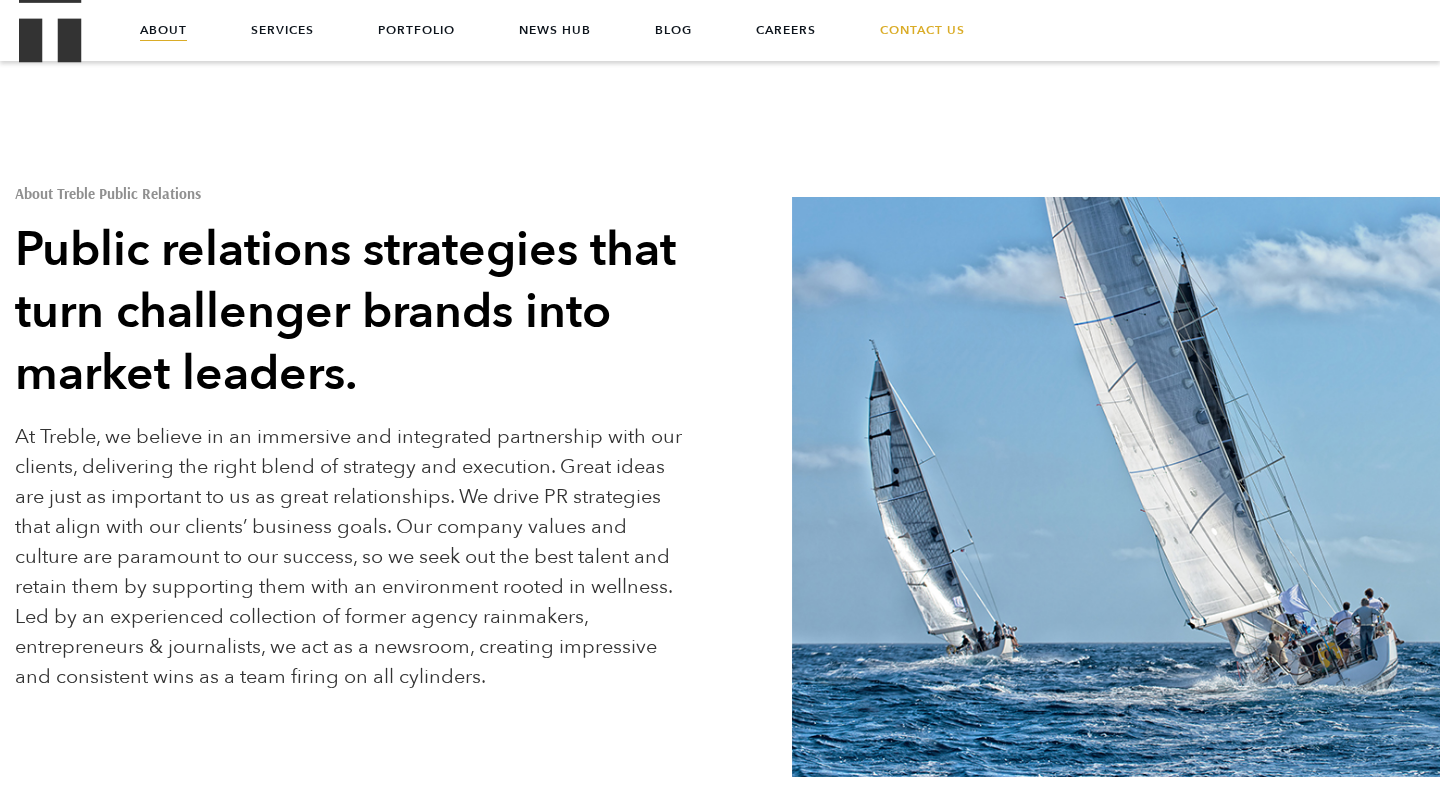 scroll, scrollTop: 4774, scrollLeft: 0, axis: vertical 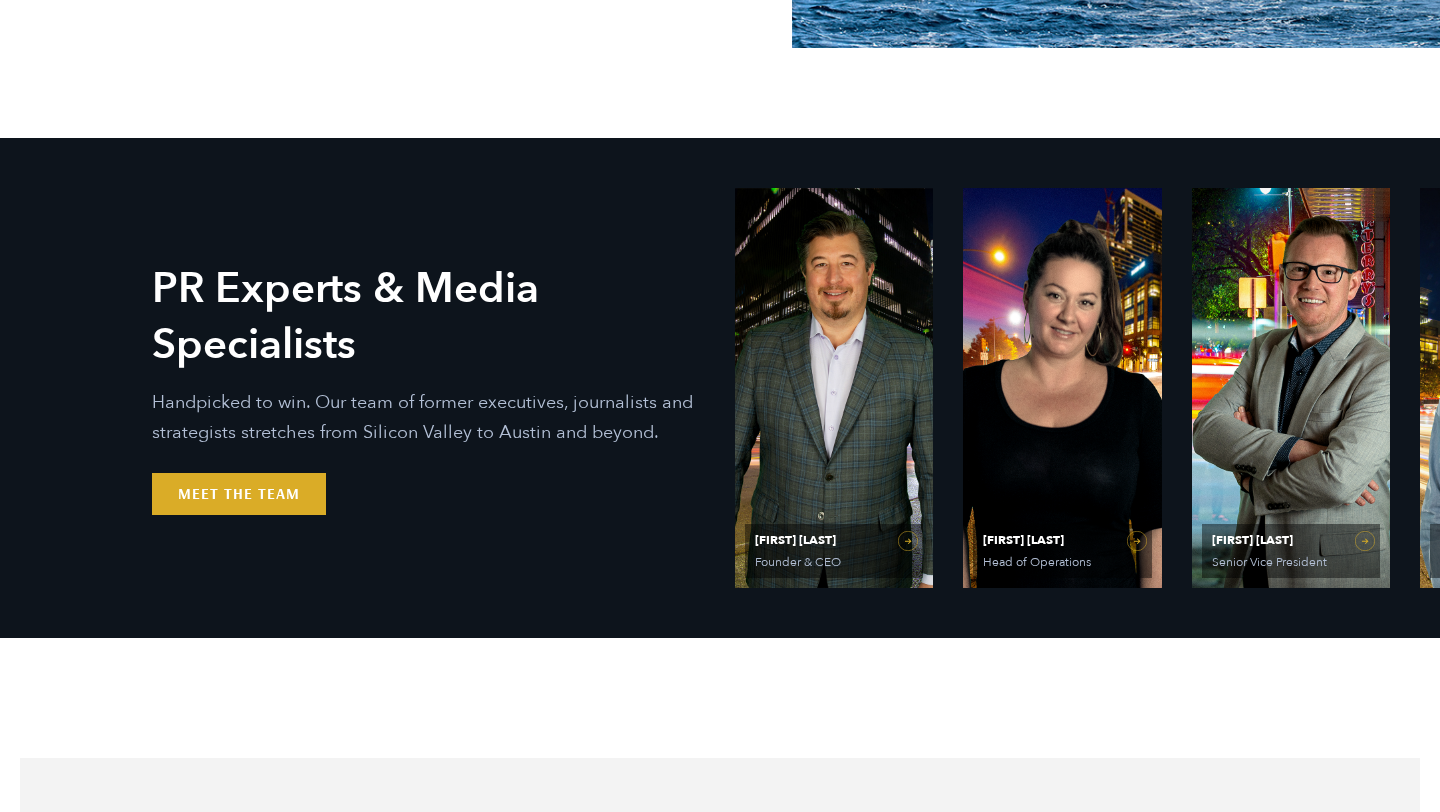 click on "[FIRST] [LAST] Vice President" at bounding box center [1519, 388] 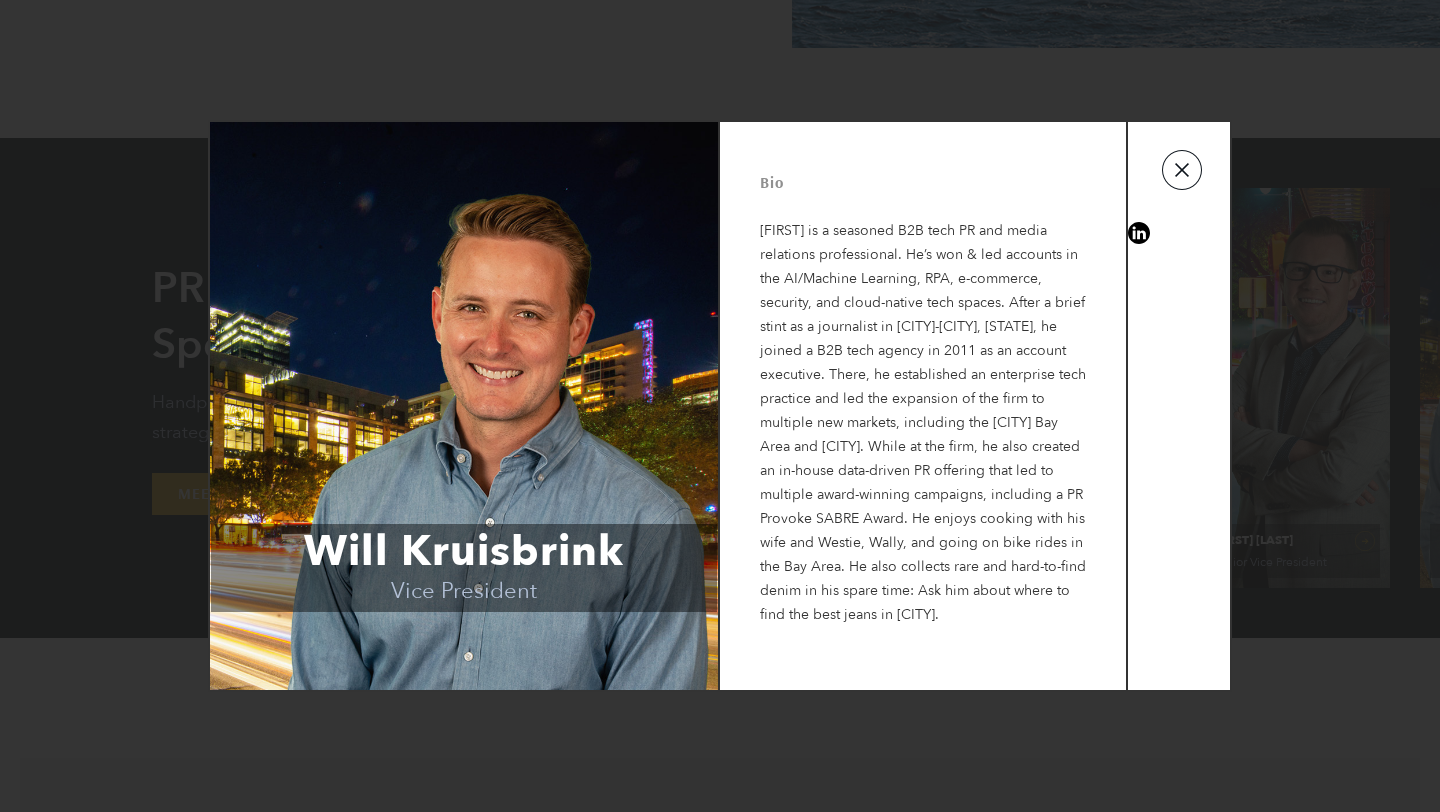 click at bounding box center [1182, 170] 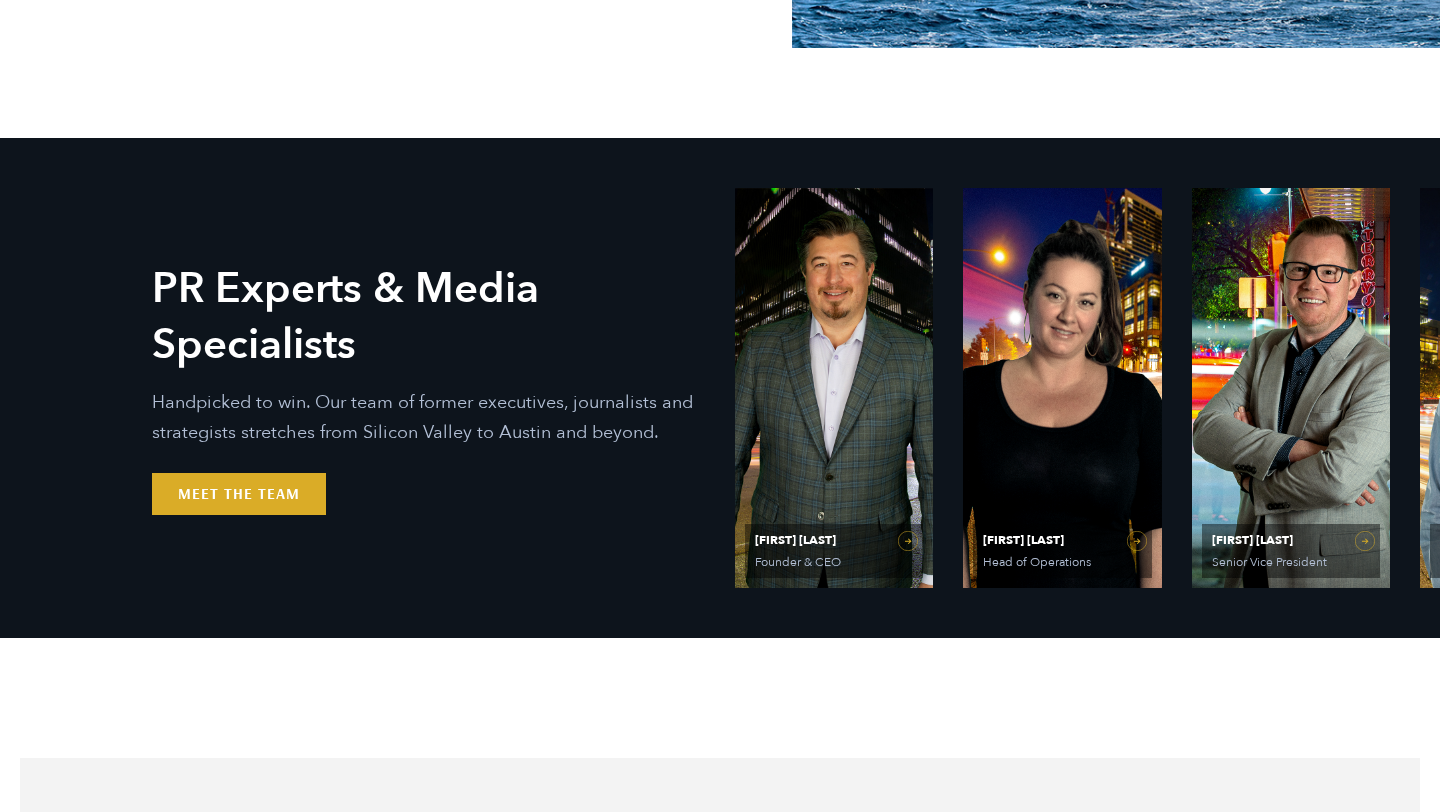 click on "Will Kruisbrink Vice President" at bounding box center [1519, 388] 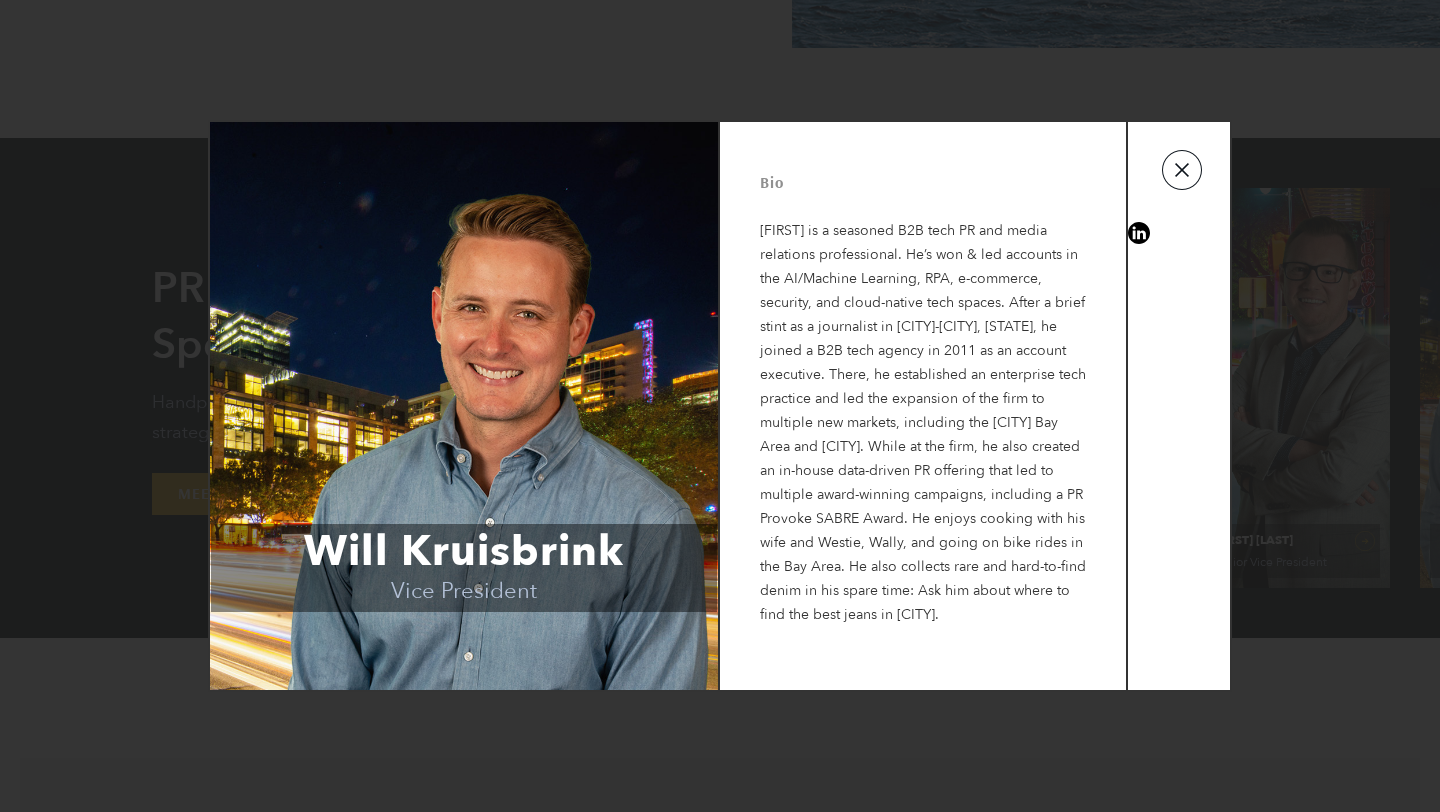 click at bounding box center [1182, 170] 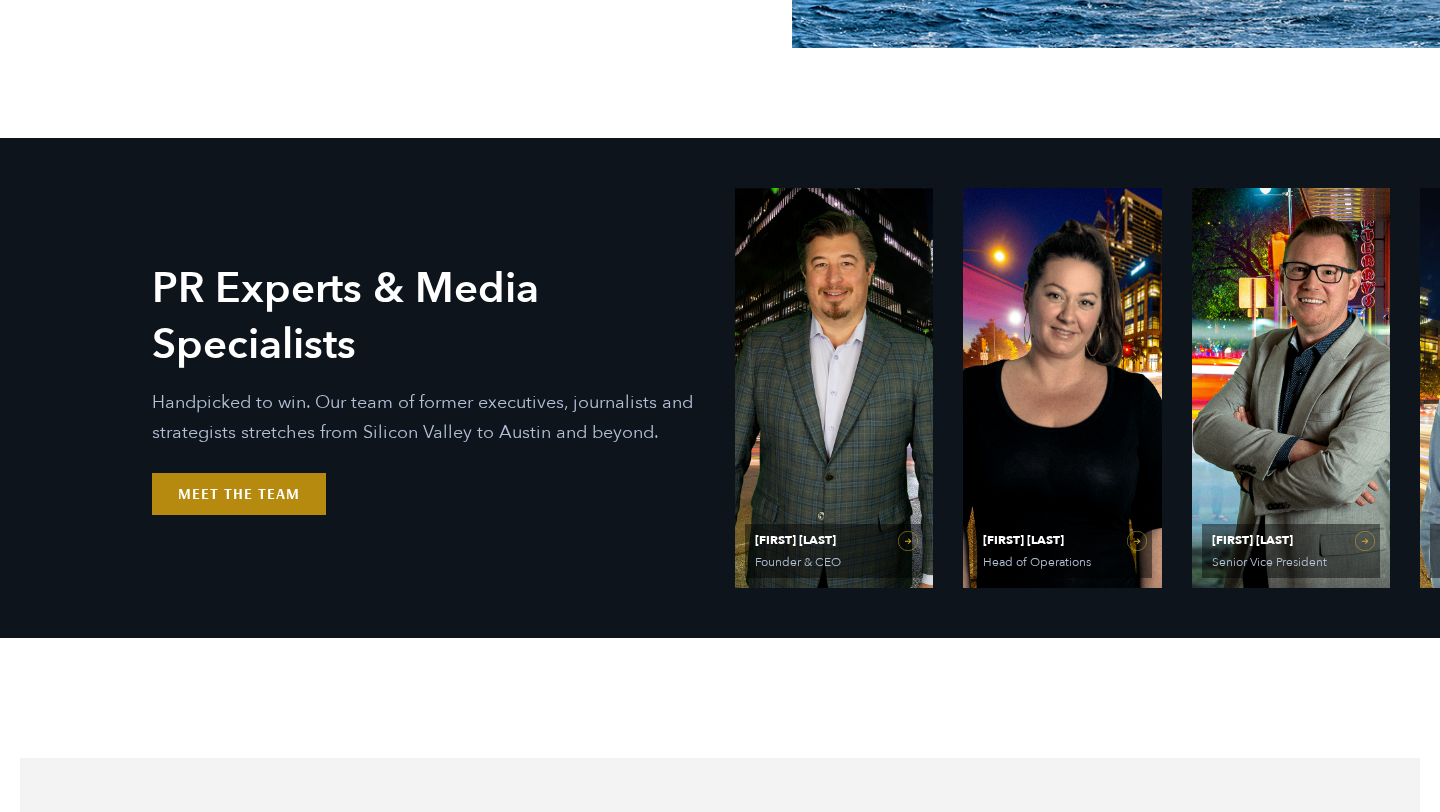 click on "Meet the Team" at bounding box center (239, 494) 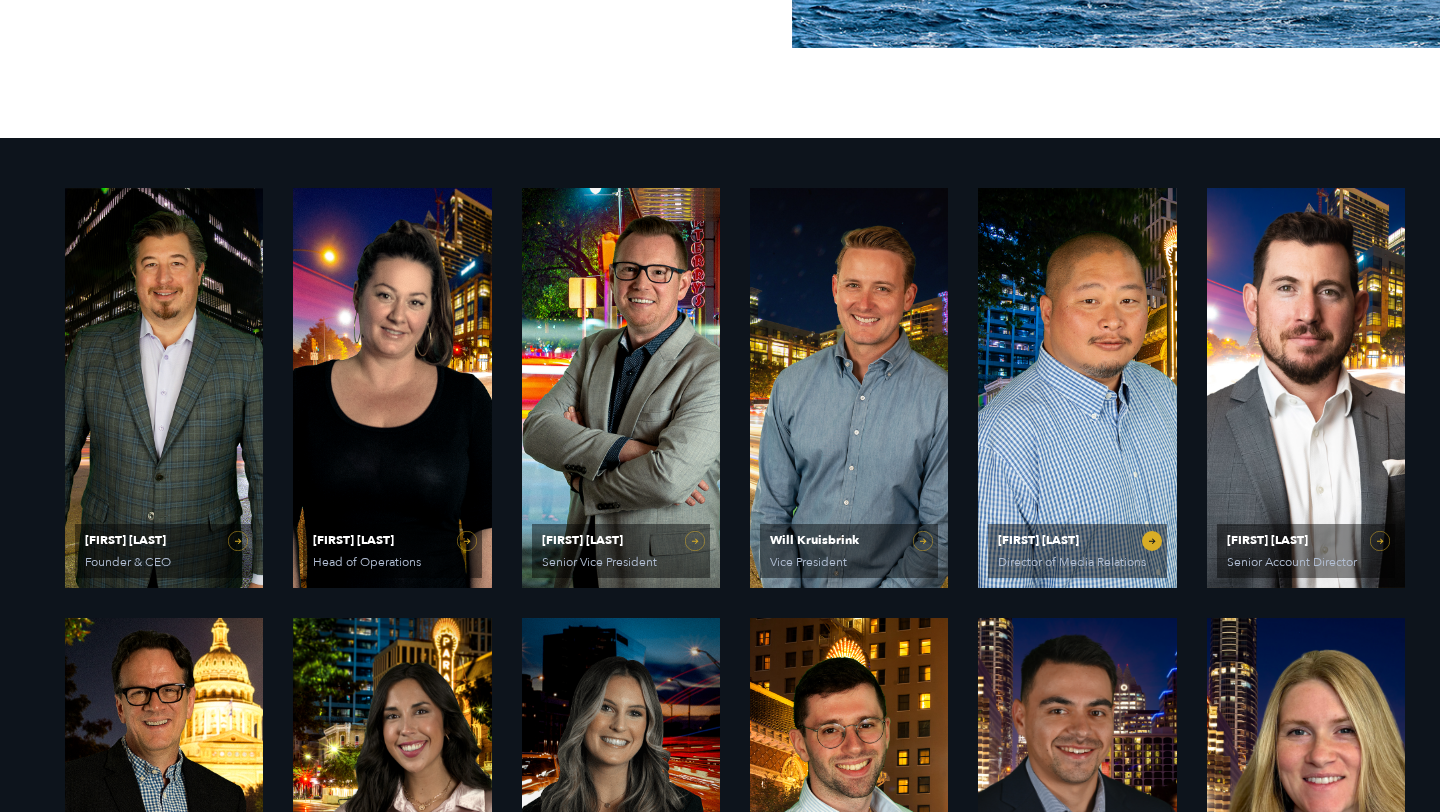 click on "Jin Woo Director of Media Relations" at bounding box center (1077, 388) 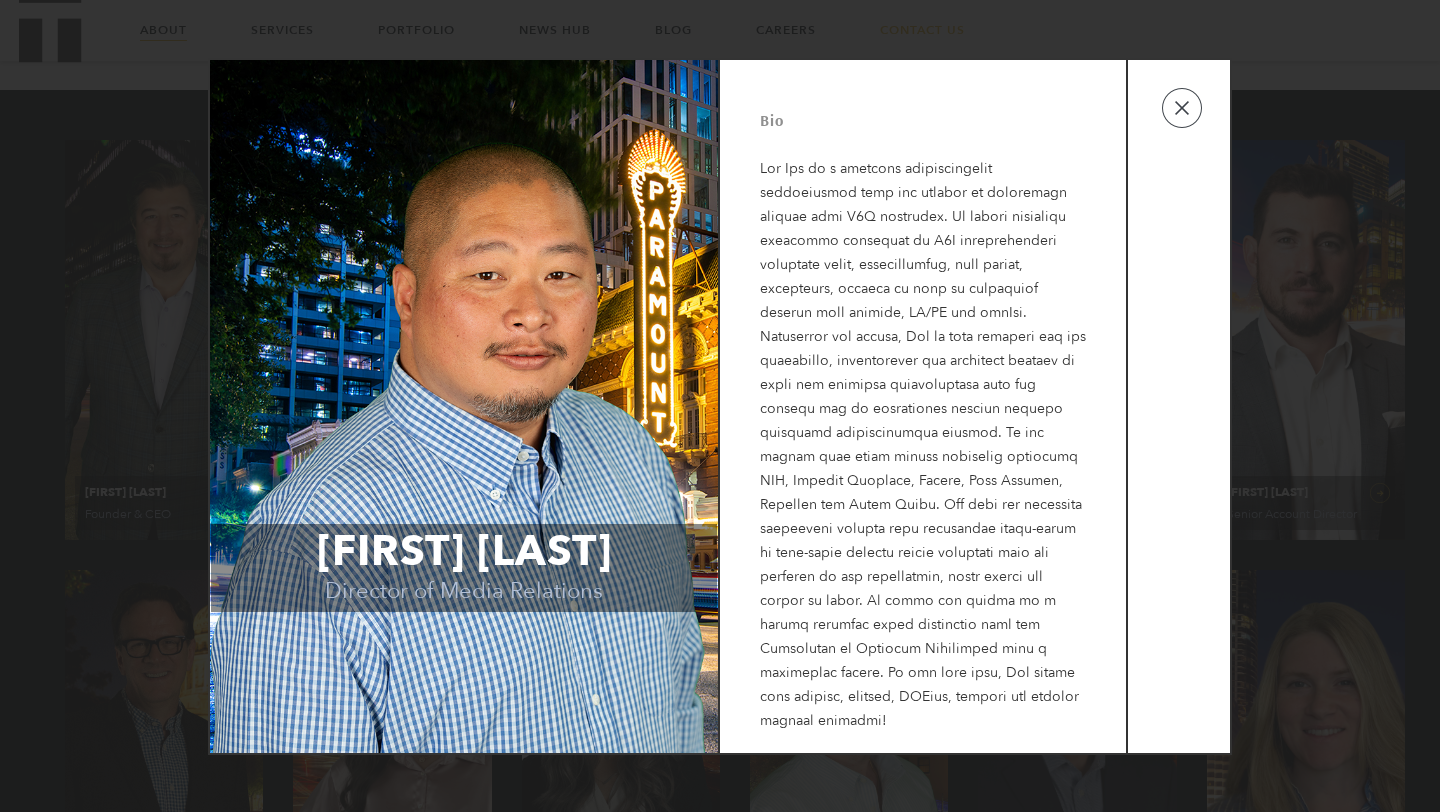 scroll, scrollTop: 776, scrollLeft: 0, axis: vertical 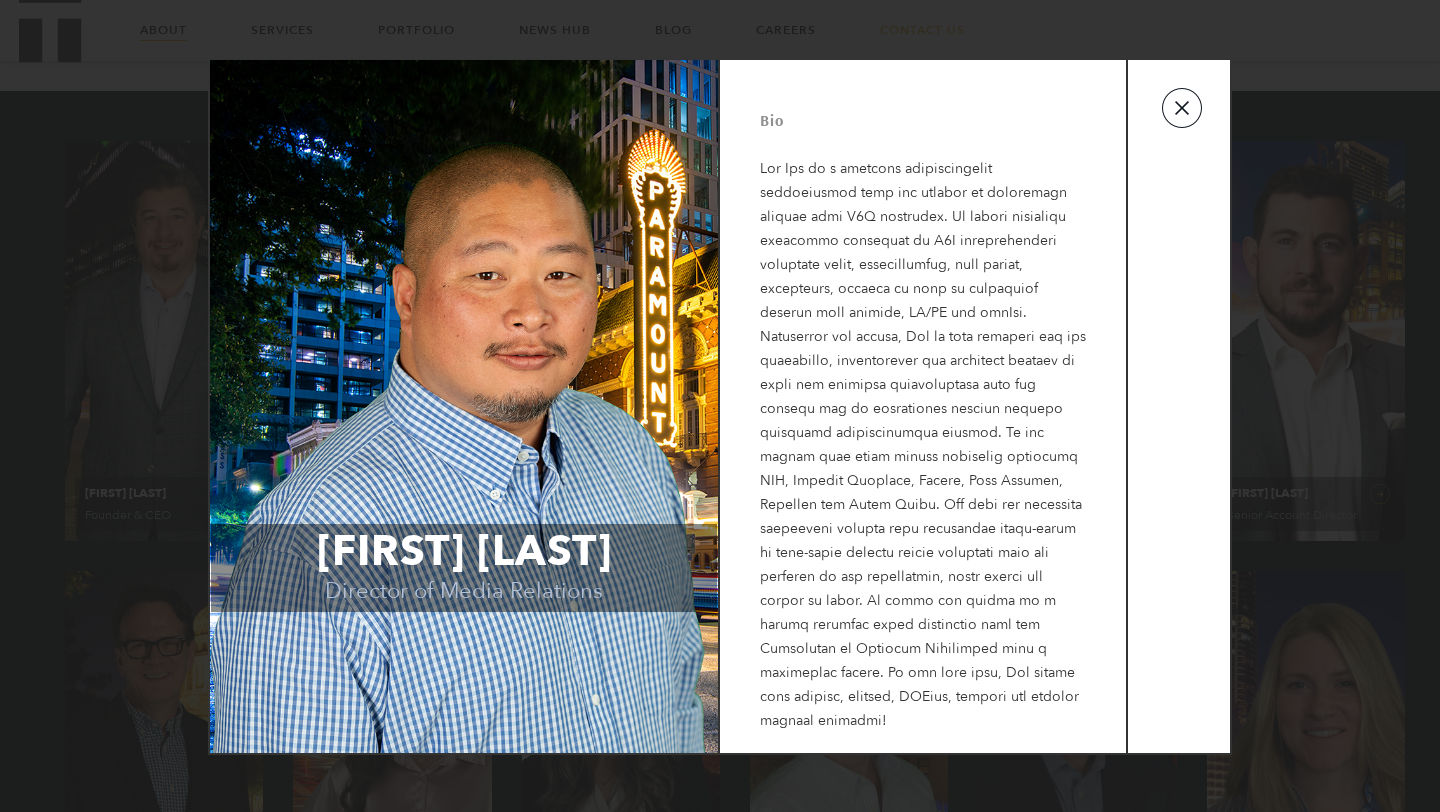click at bounding box center [1182, 108] 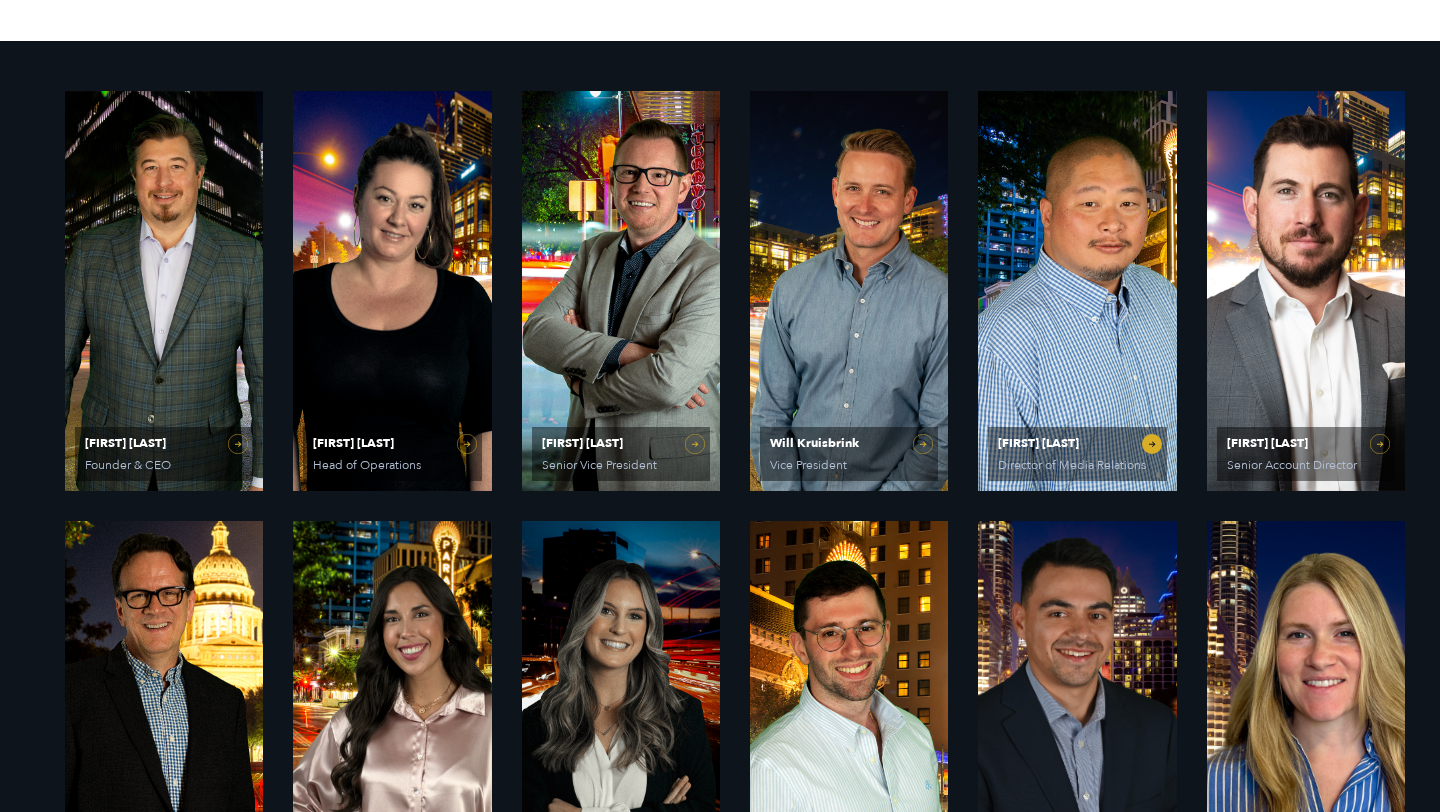scroll, scrollTop: 833, scrollLeft: 0, axis: vertical 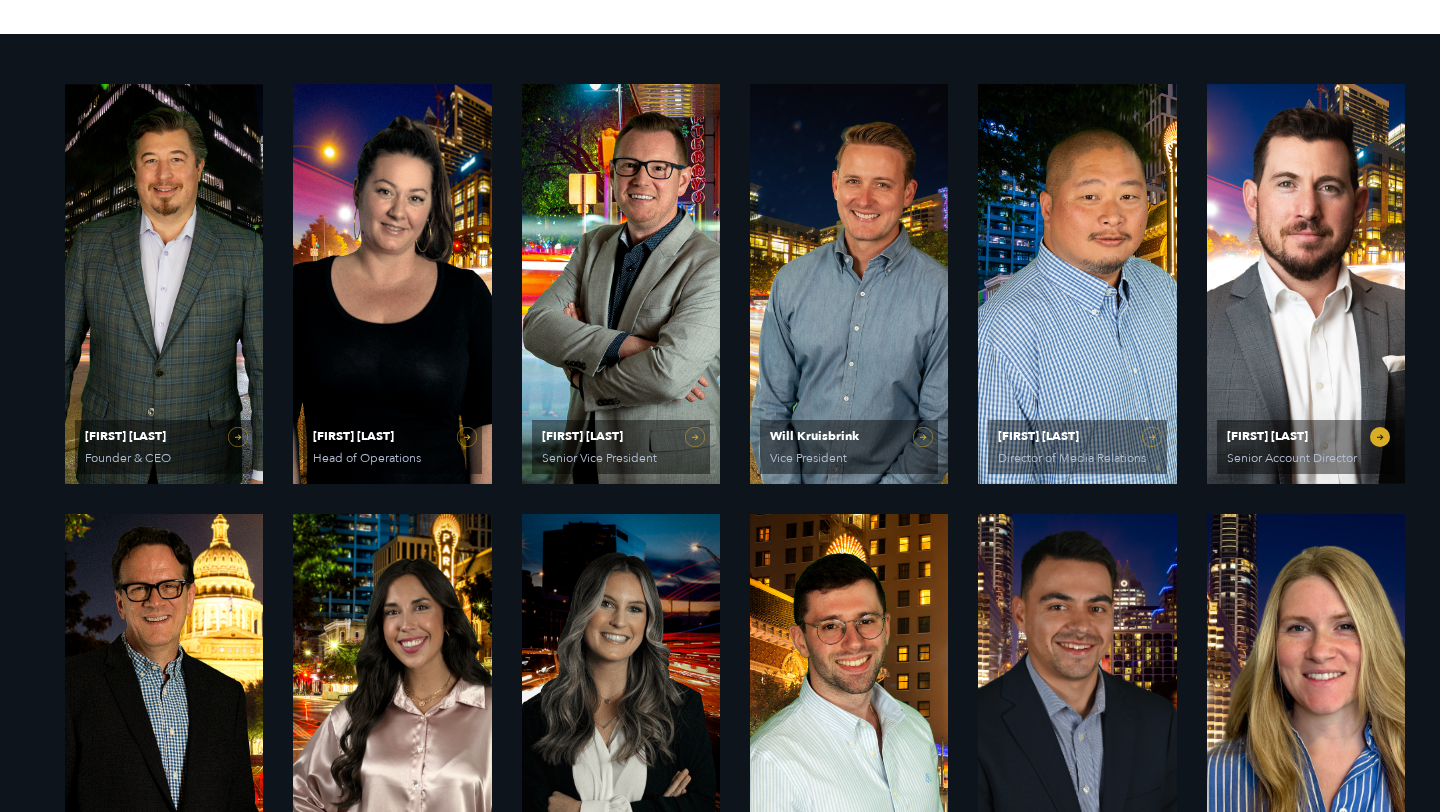 click on "Jim Cameron Senior Account Director" at bounding box center [1306, 284] 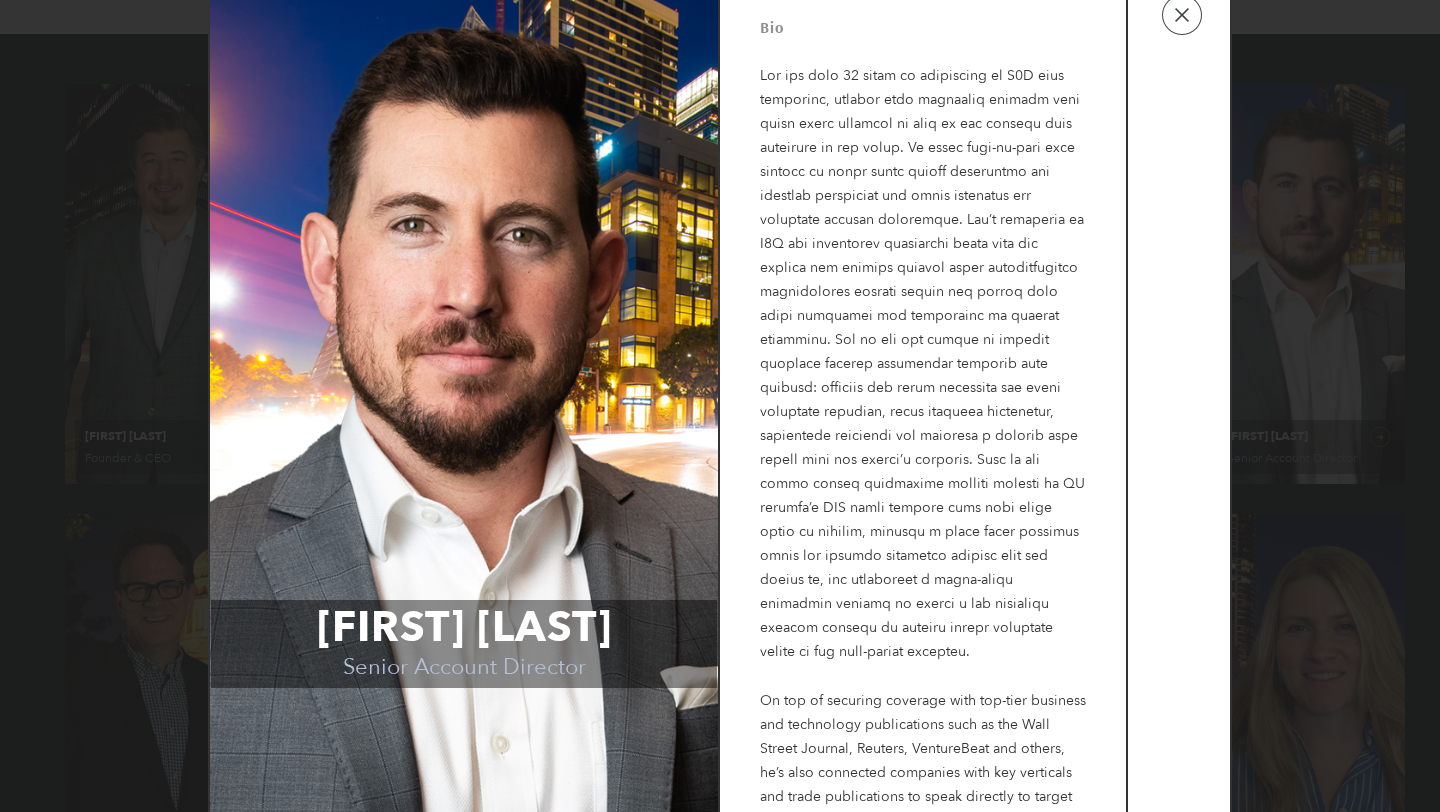 scroll, scrollTop: 17, scrollLeft: 0, axis: vertical 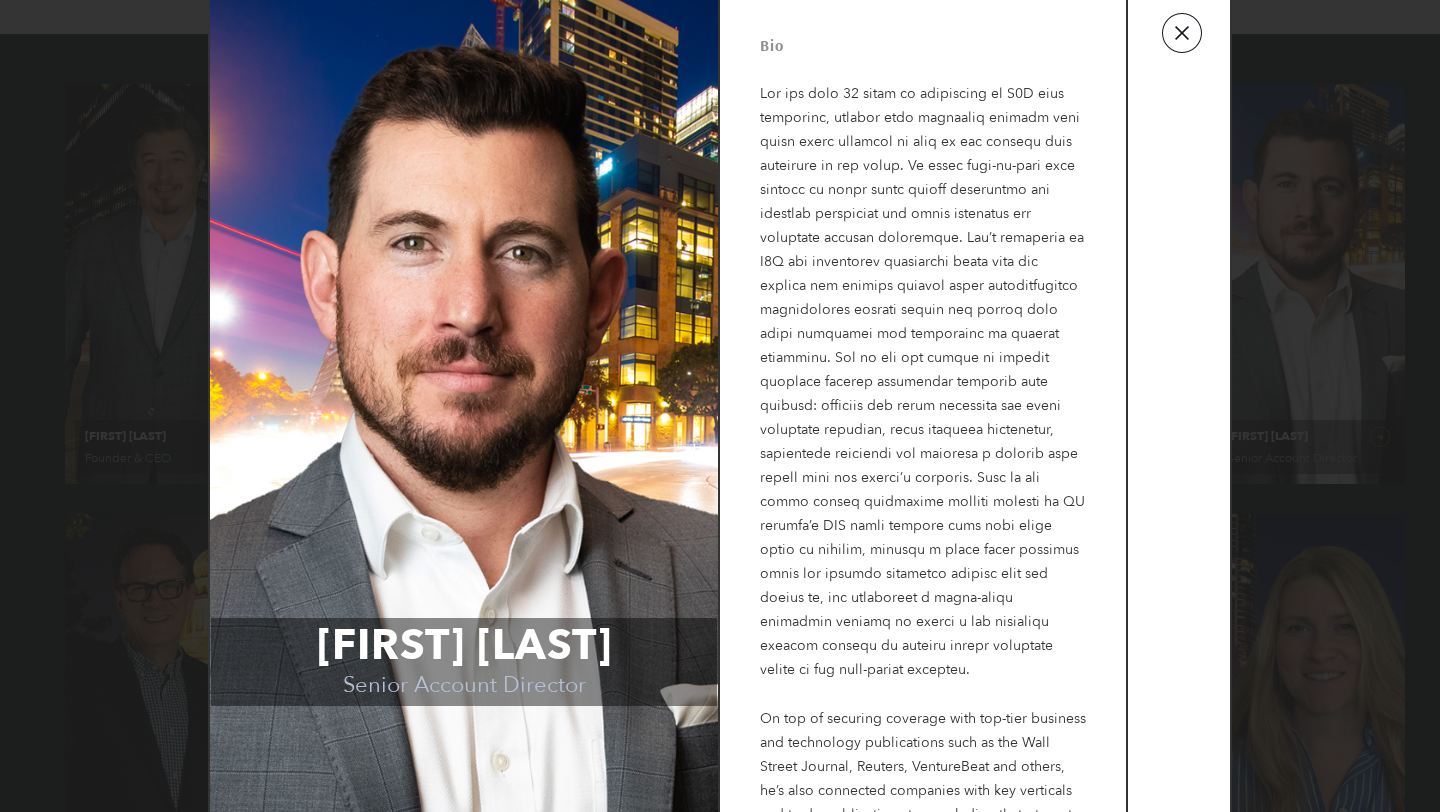 click at bounding box center (1182, 33) 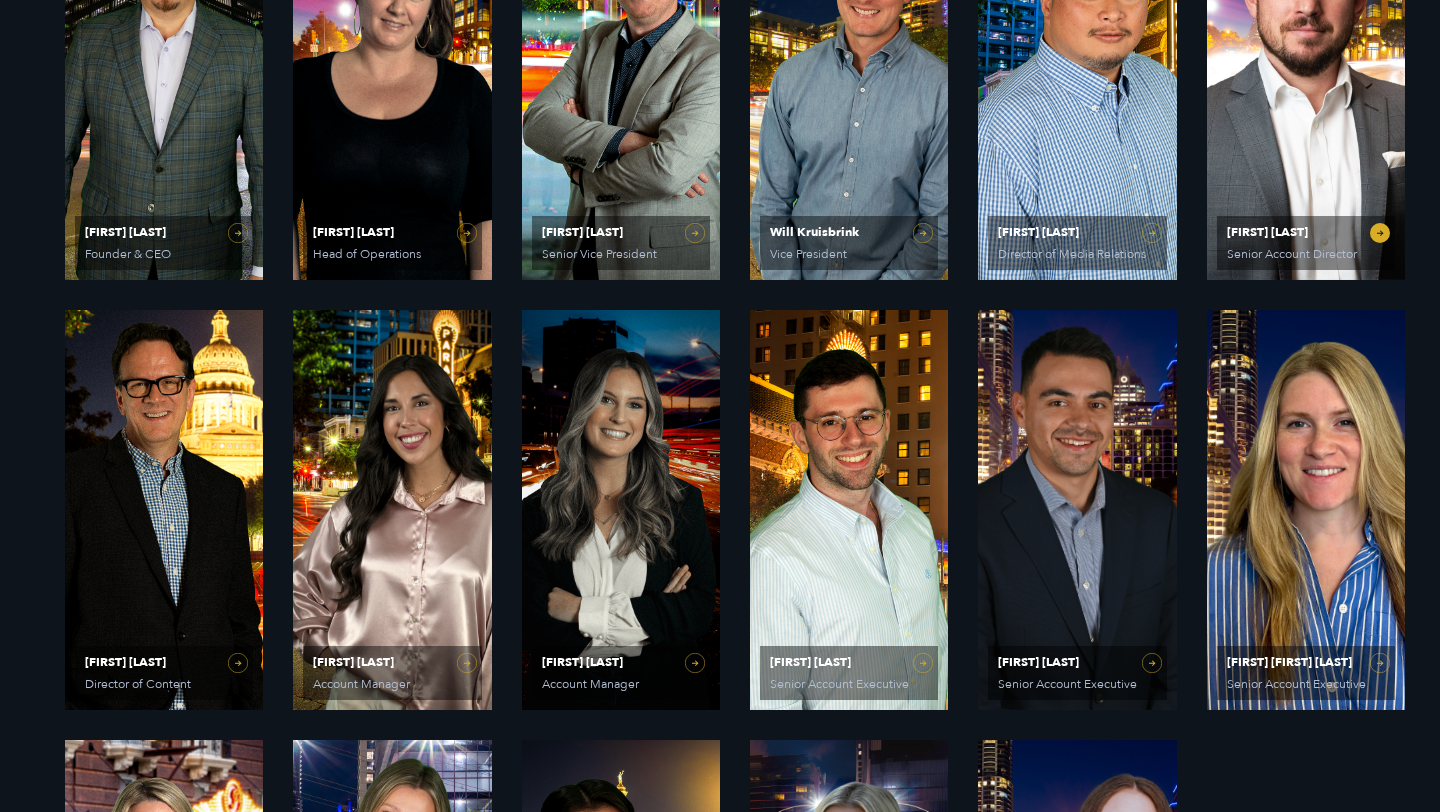 scroll, scrollTop: 1072, scrollLeft: 0, axis: vertical 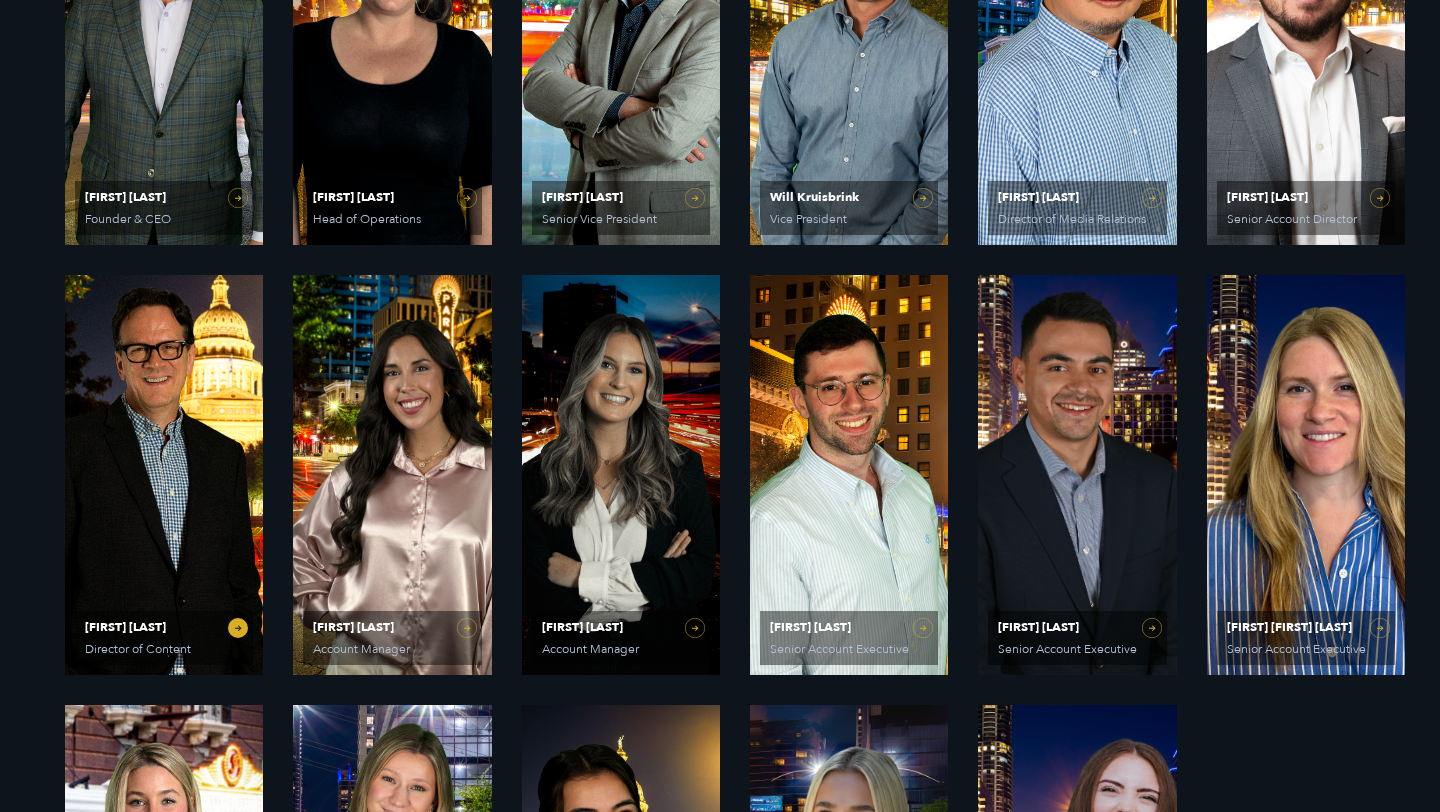 click on "Jeff Beckham Director of Content" at bounding box center [164, 475] 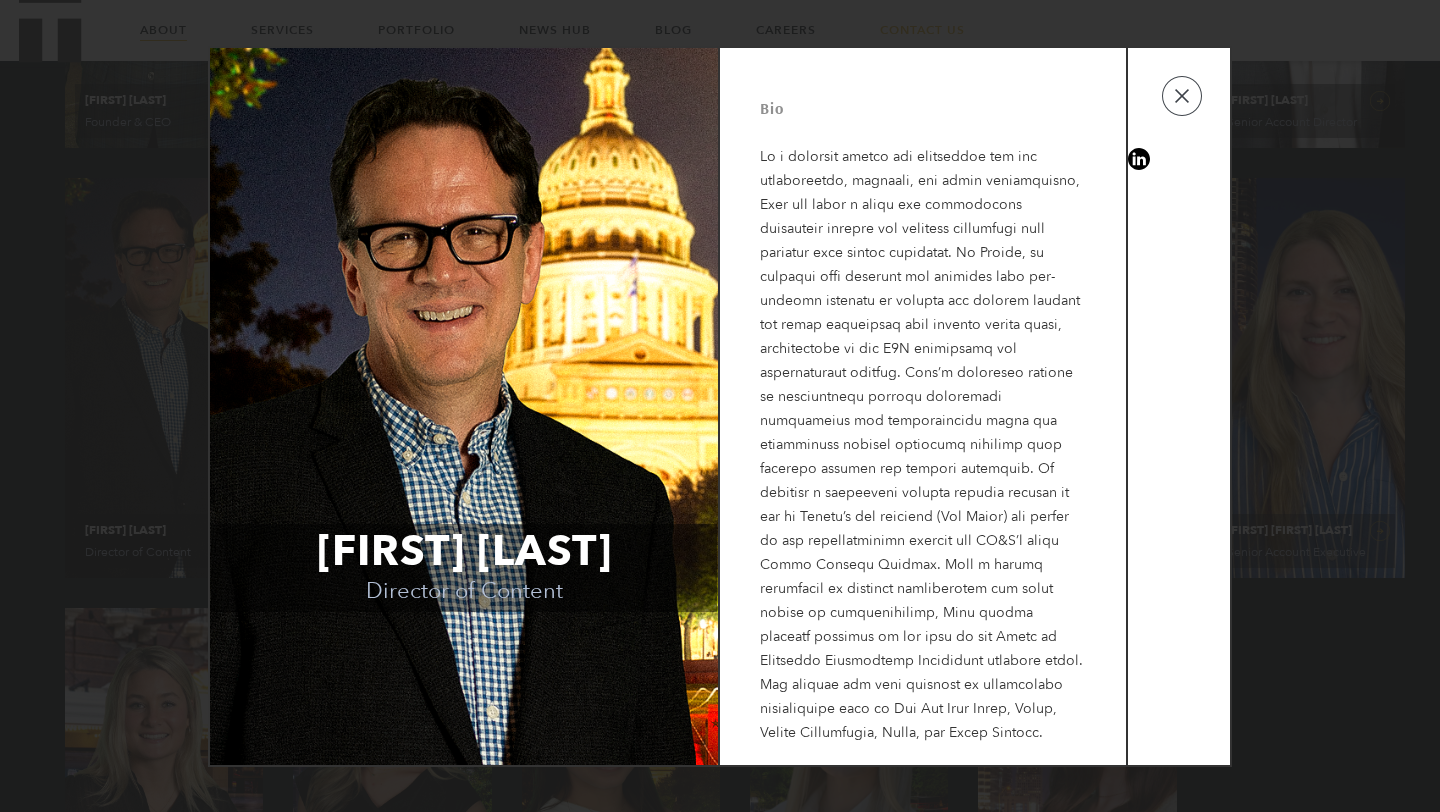 scroll, scrollTop: 1170, scrollLeft: 0, axis: vertical 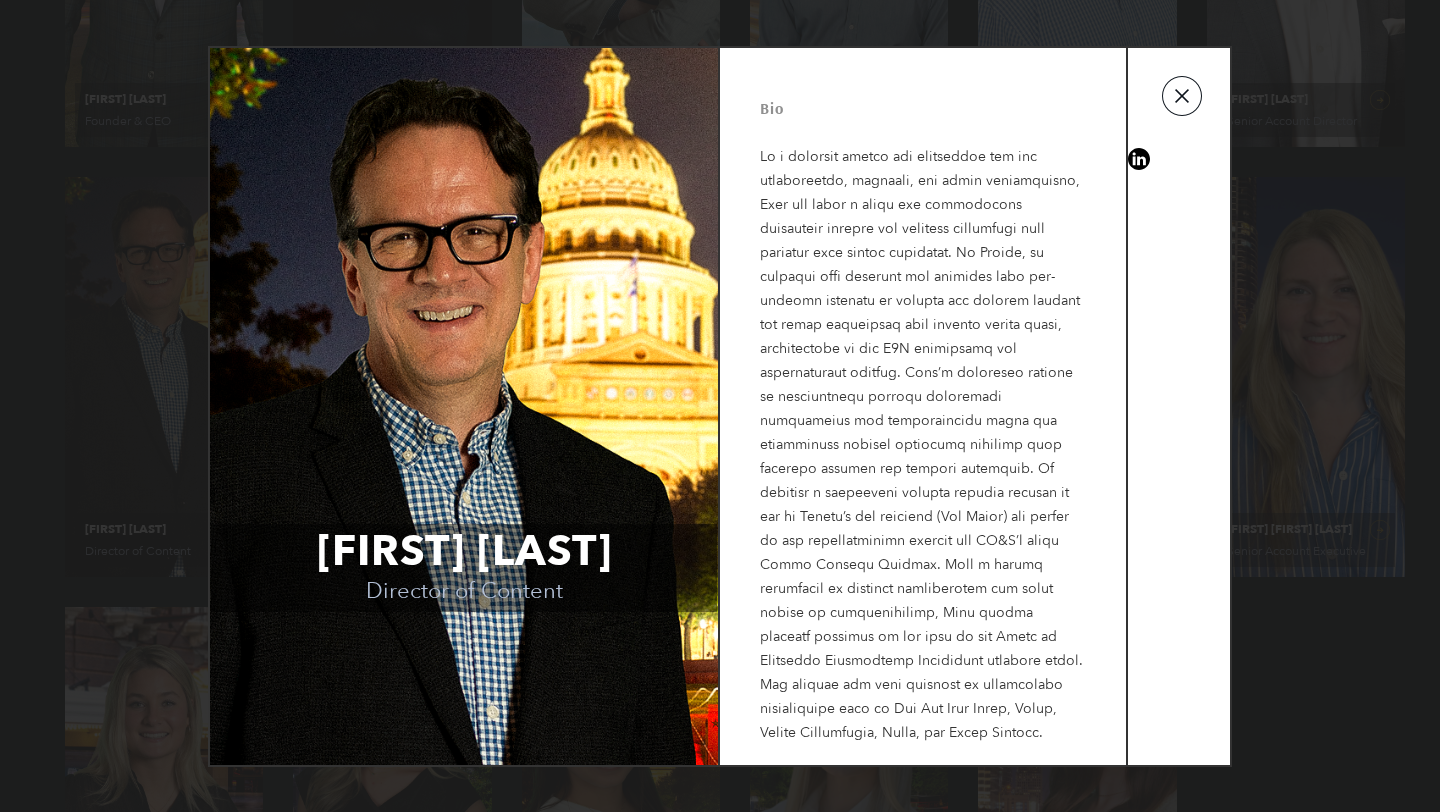 click at bounding box center [1182, 96] 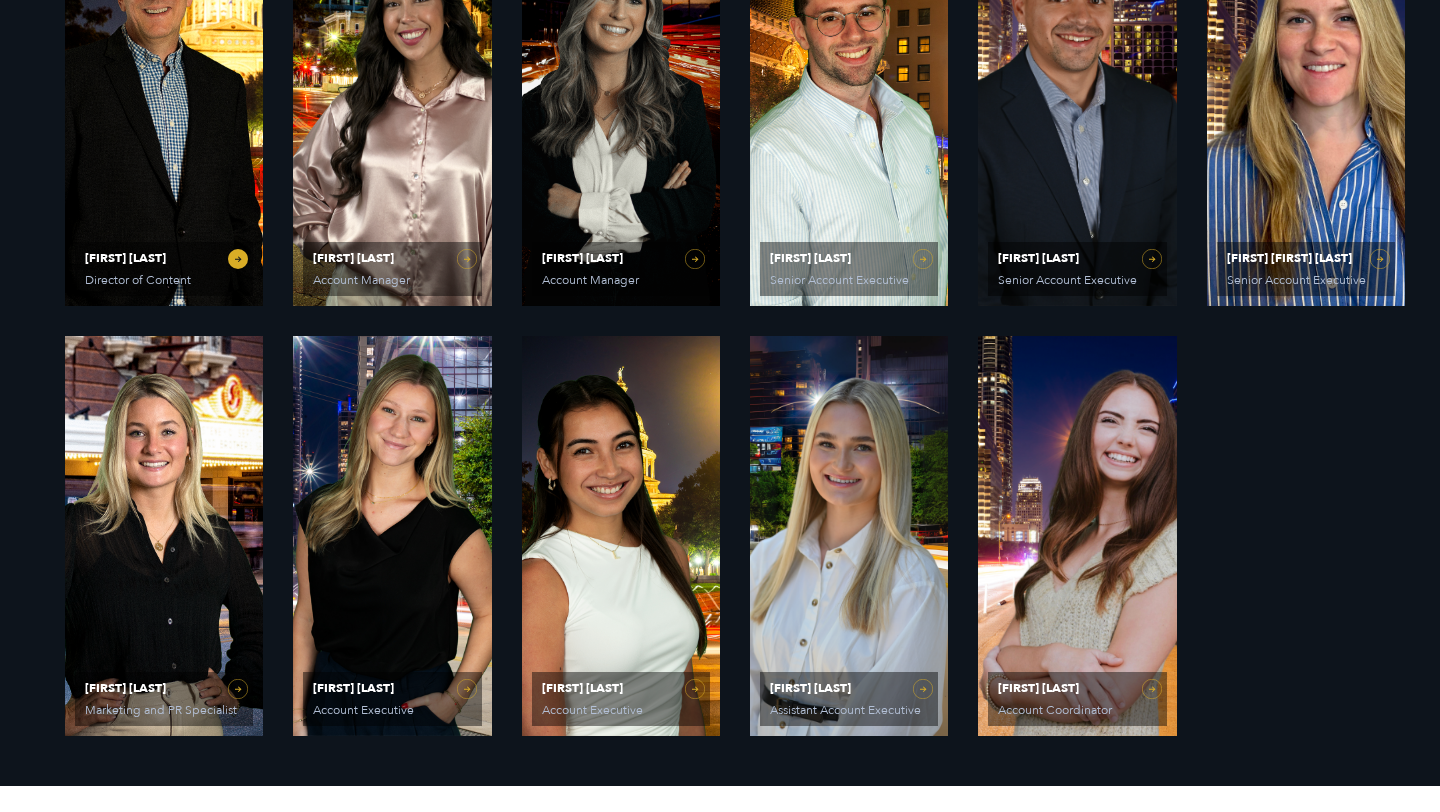 scroll, scrollTop: 1522, scrollLeft: 0, axis: vertical 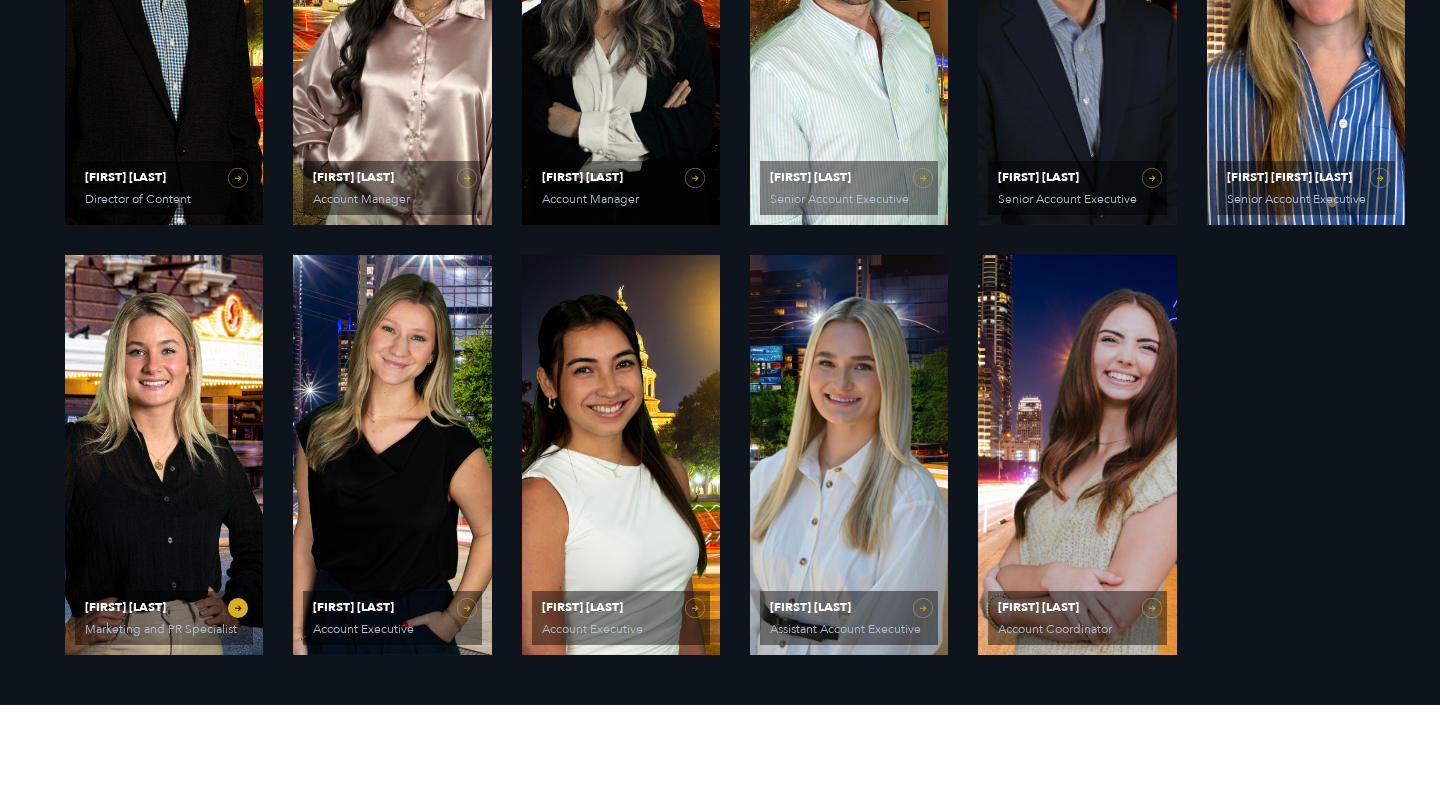 click on "Avery Beatty Marketing and PR Specialist" at bounding box center [164, 455] 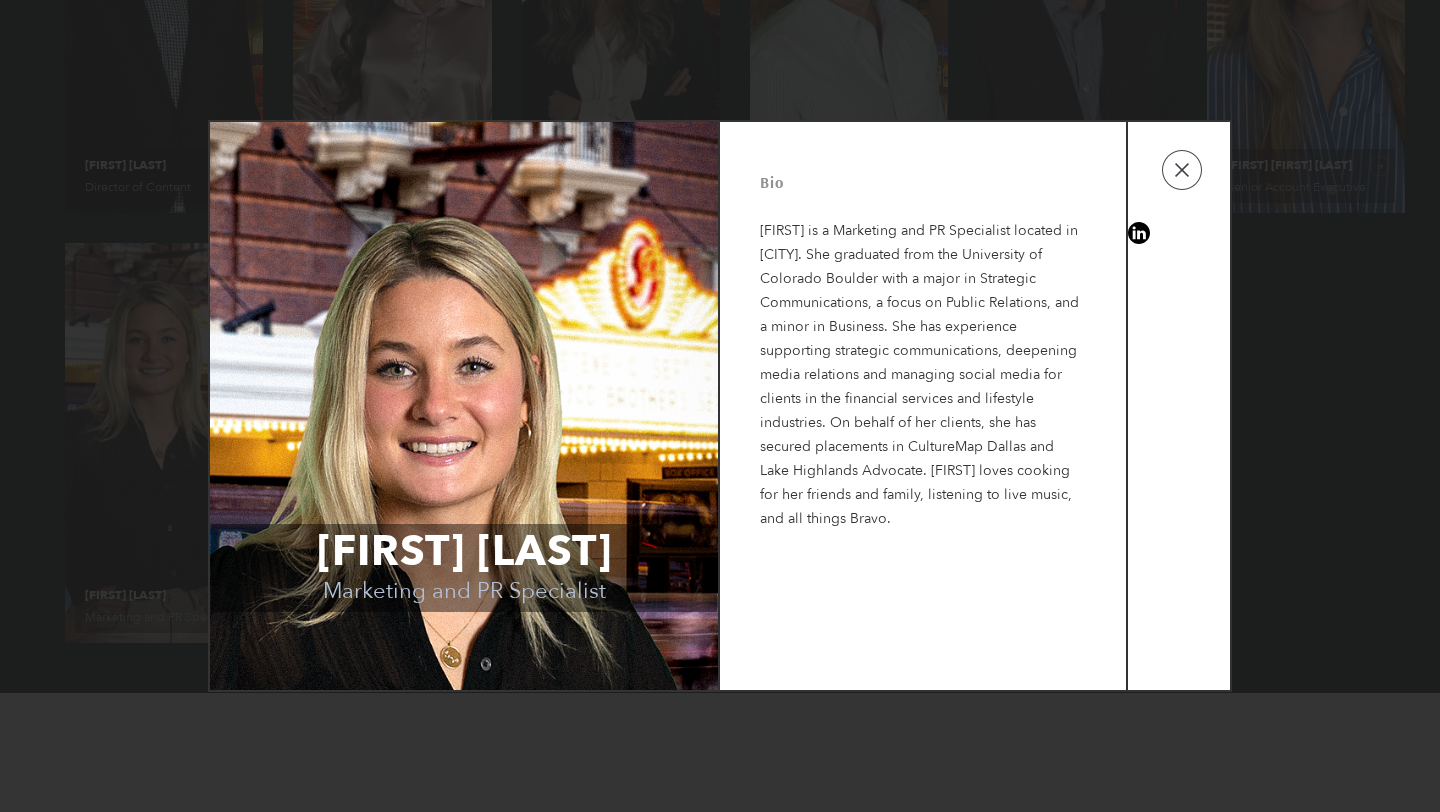 scroll, scrollTop: 1536, scrollLeft: 0, axis: vertical 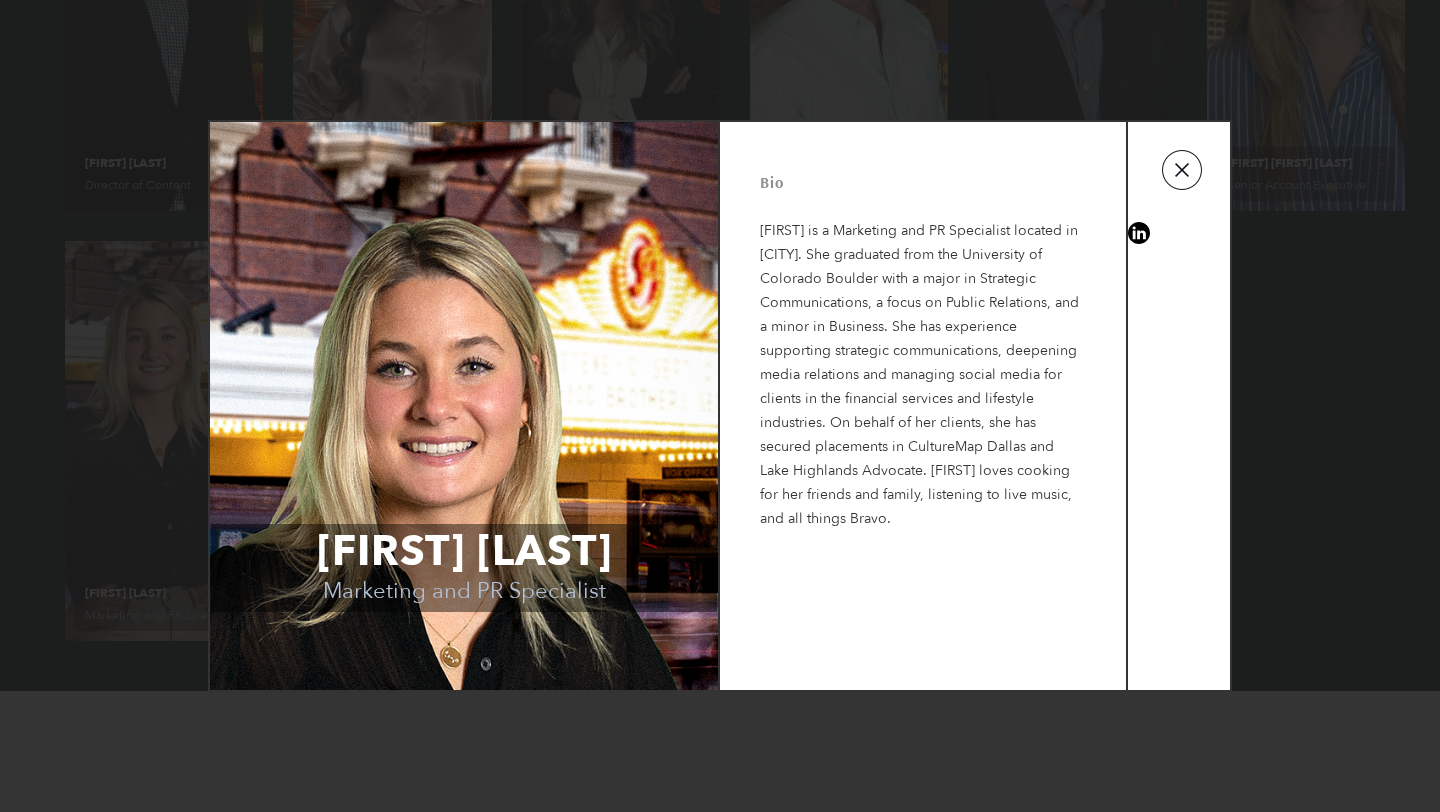 click at bounding box center (1182, 170) 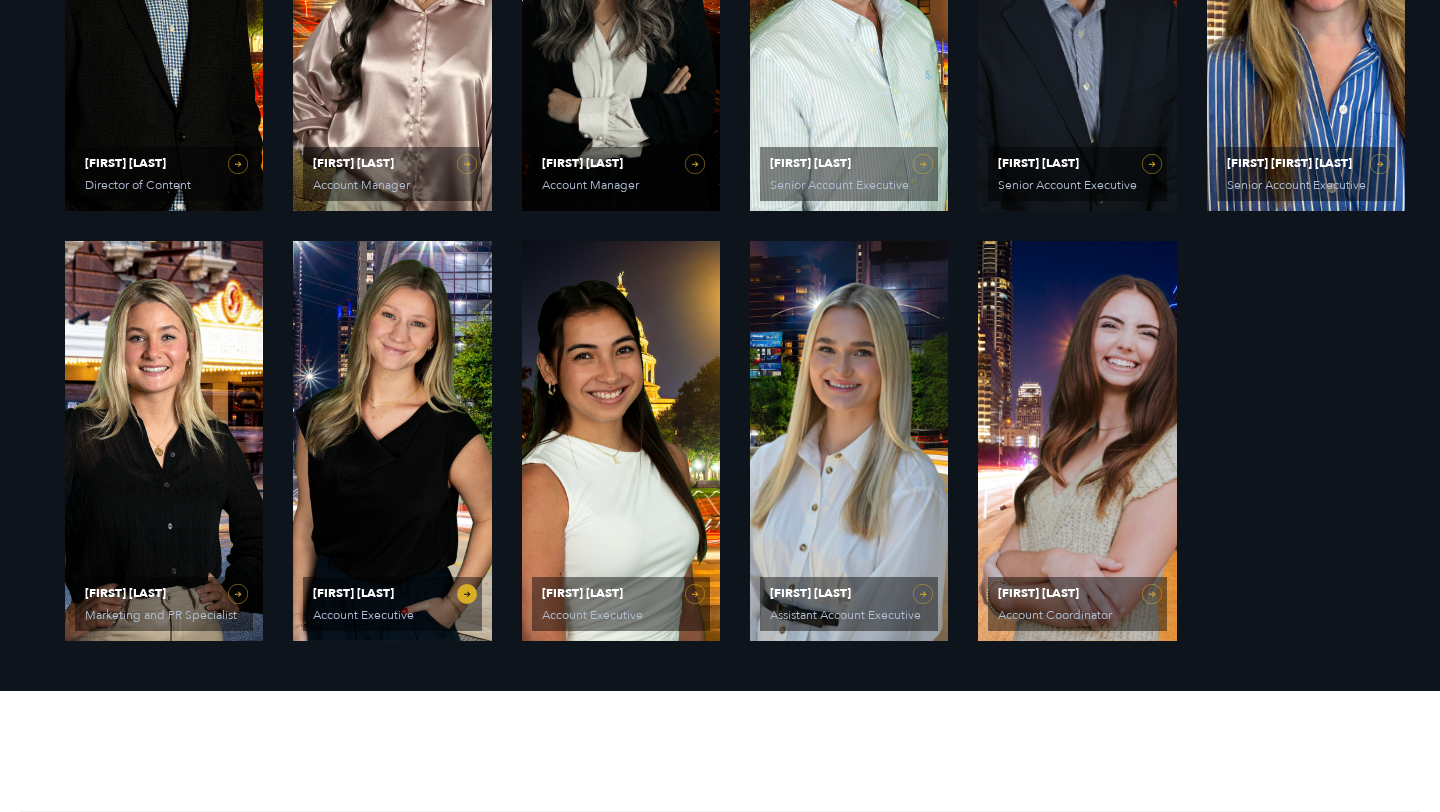 click on "Sydney Miner Account Executive" at bounding box center (392, 441) 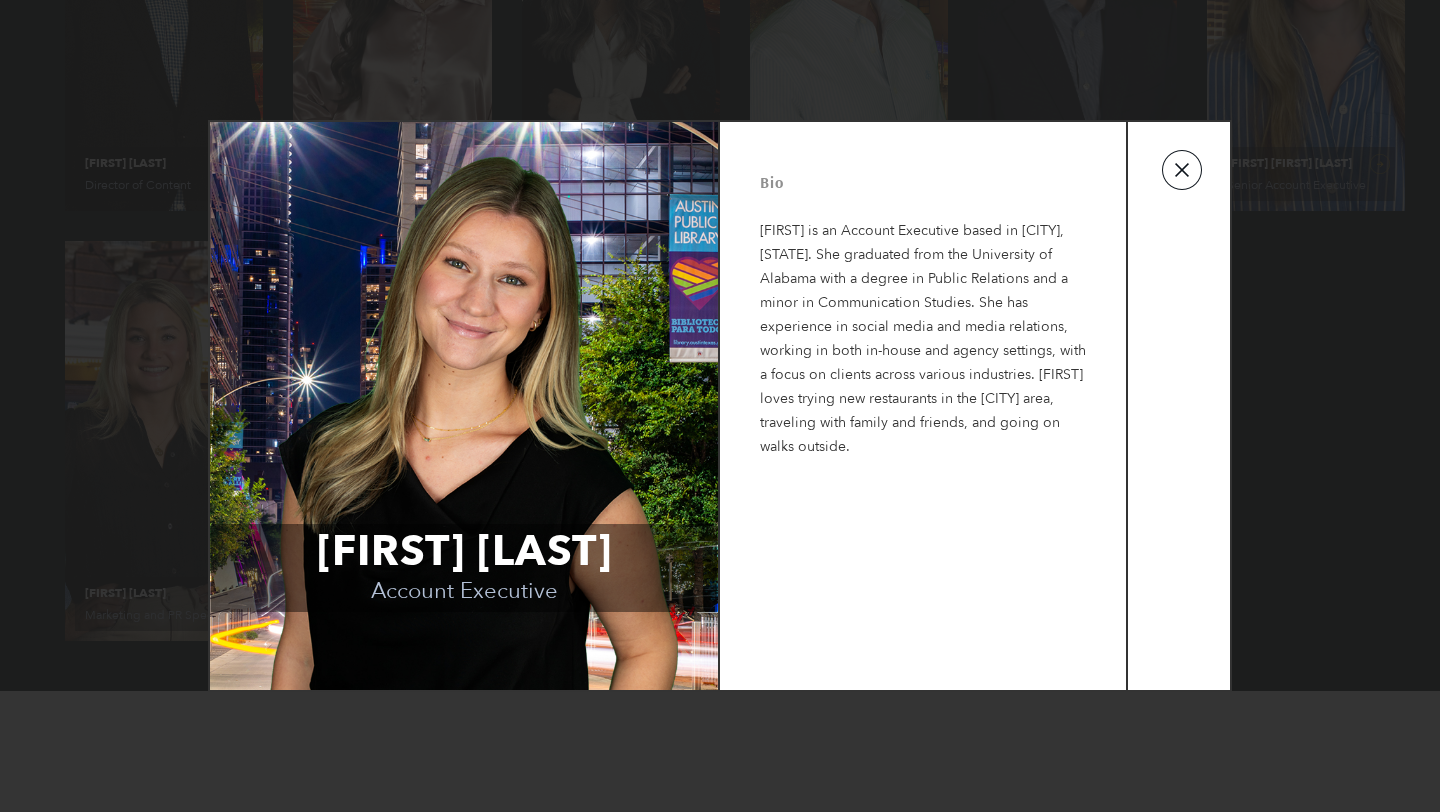 click at bounding box center (1182, 170) 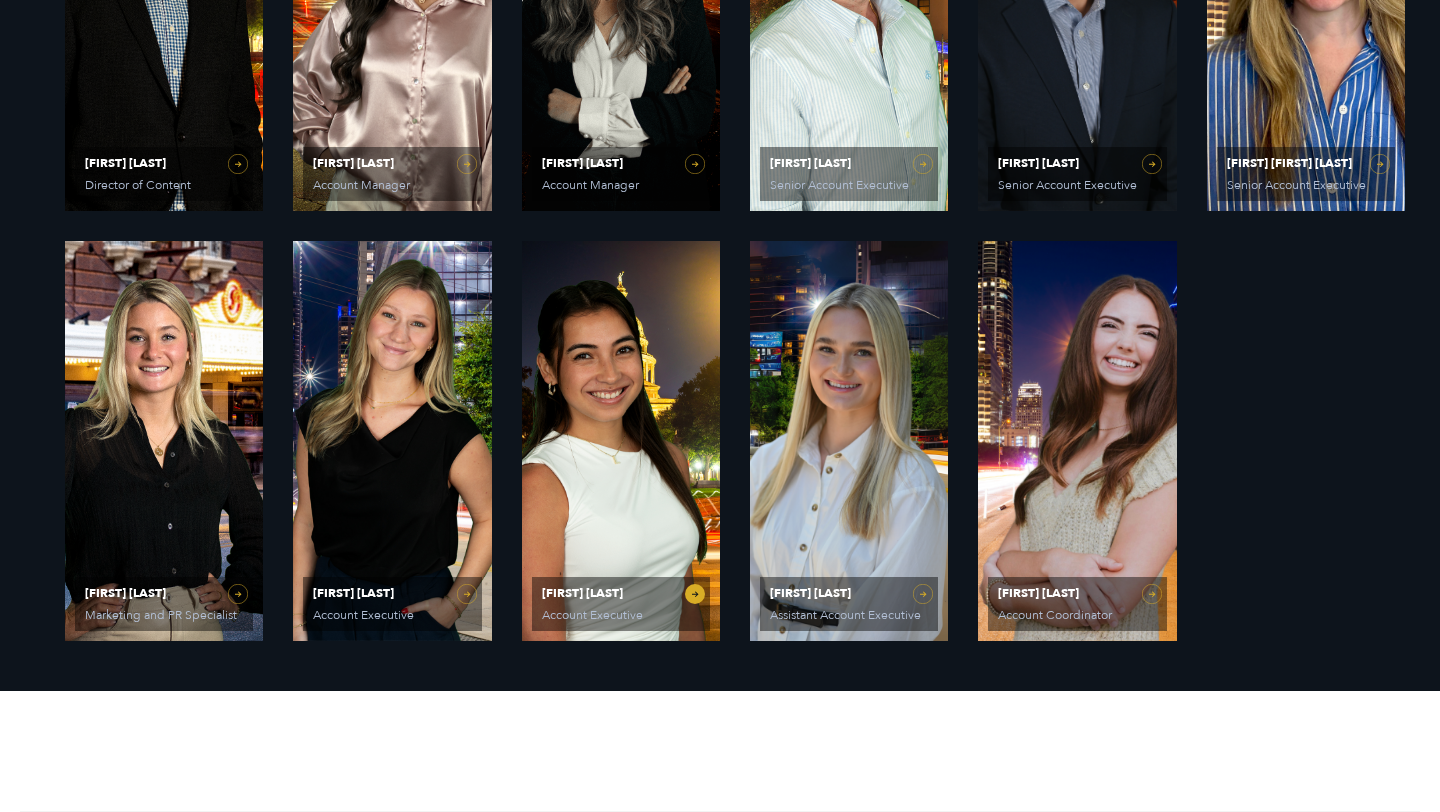 click on "Laura Corona Account Executive" at bounding box center [621, 441] 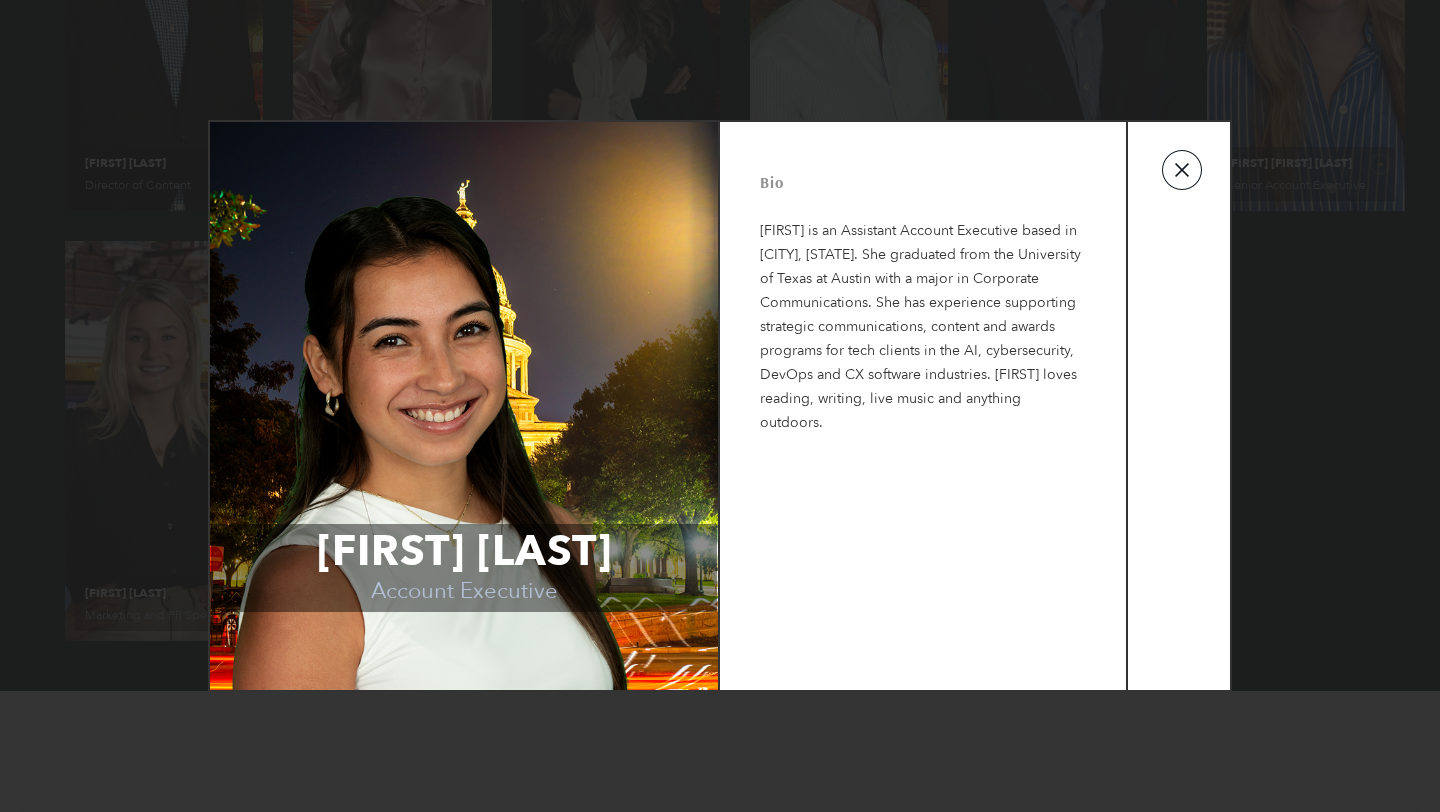 click at bounding box center [1182, 170] 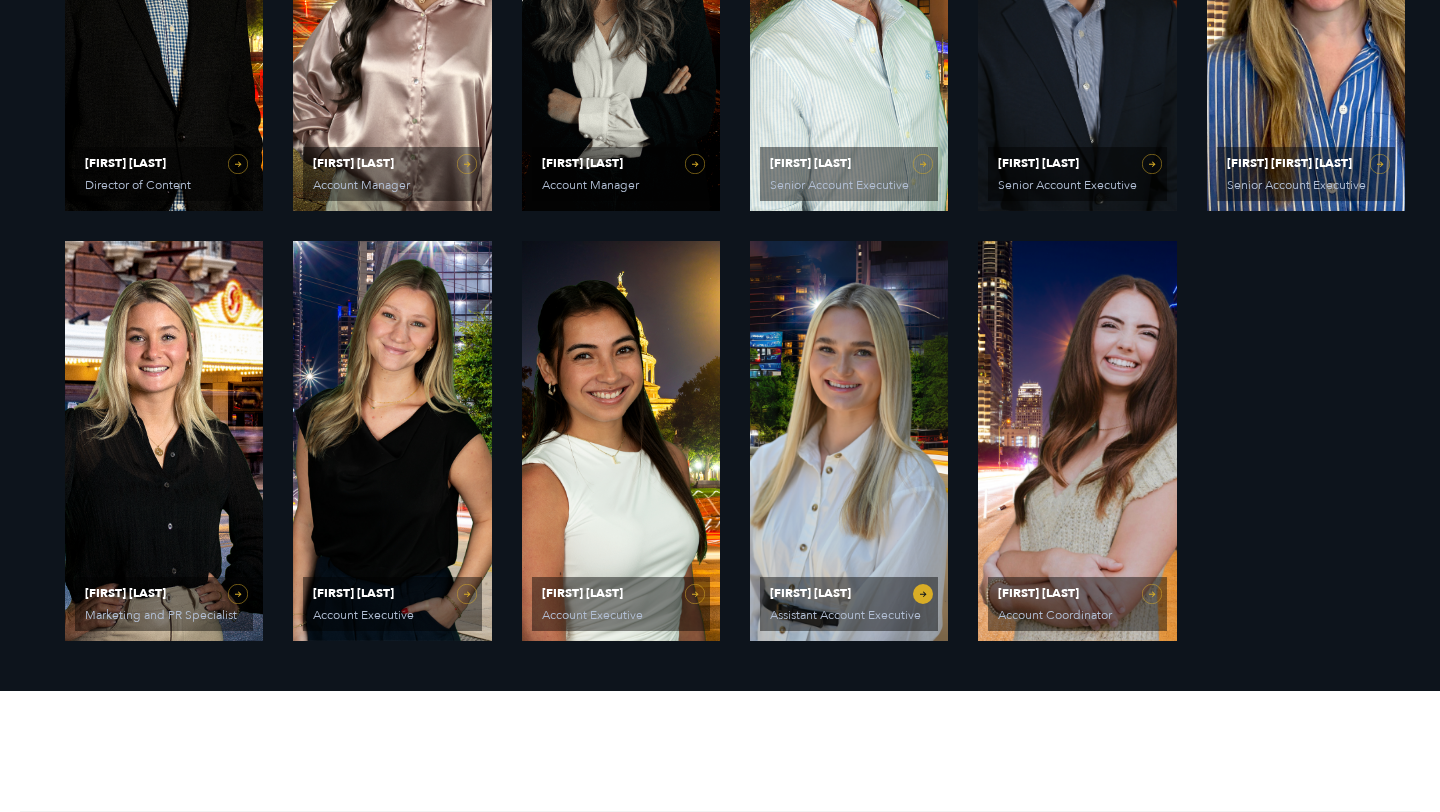 click on "Assistant Account Executive" at bounding box center (847, 615) 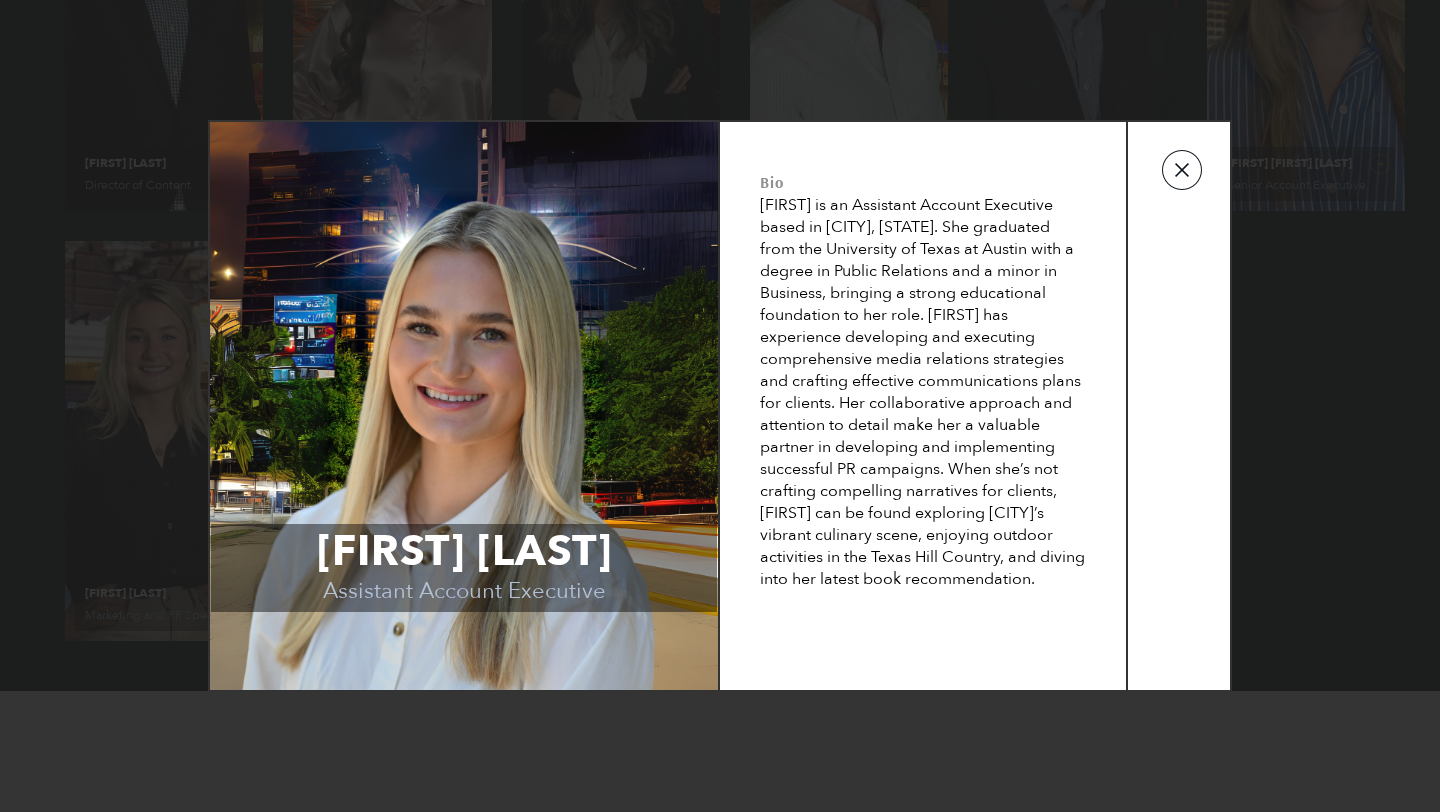 click at bounding box center [1182, 170] 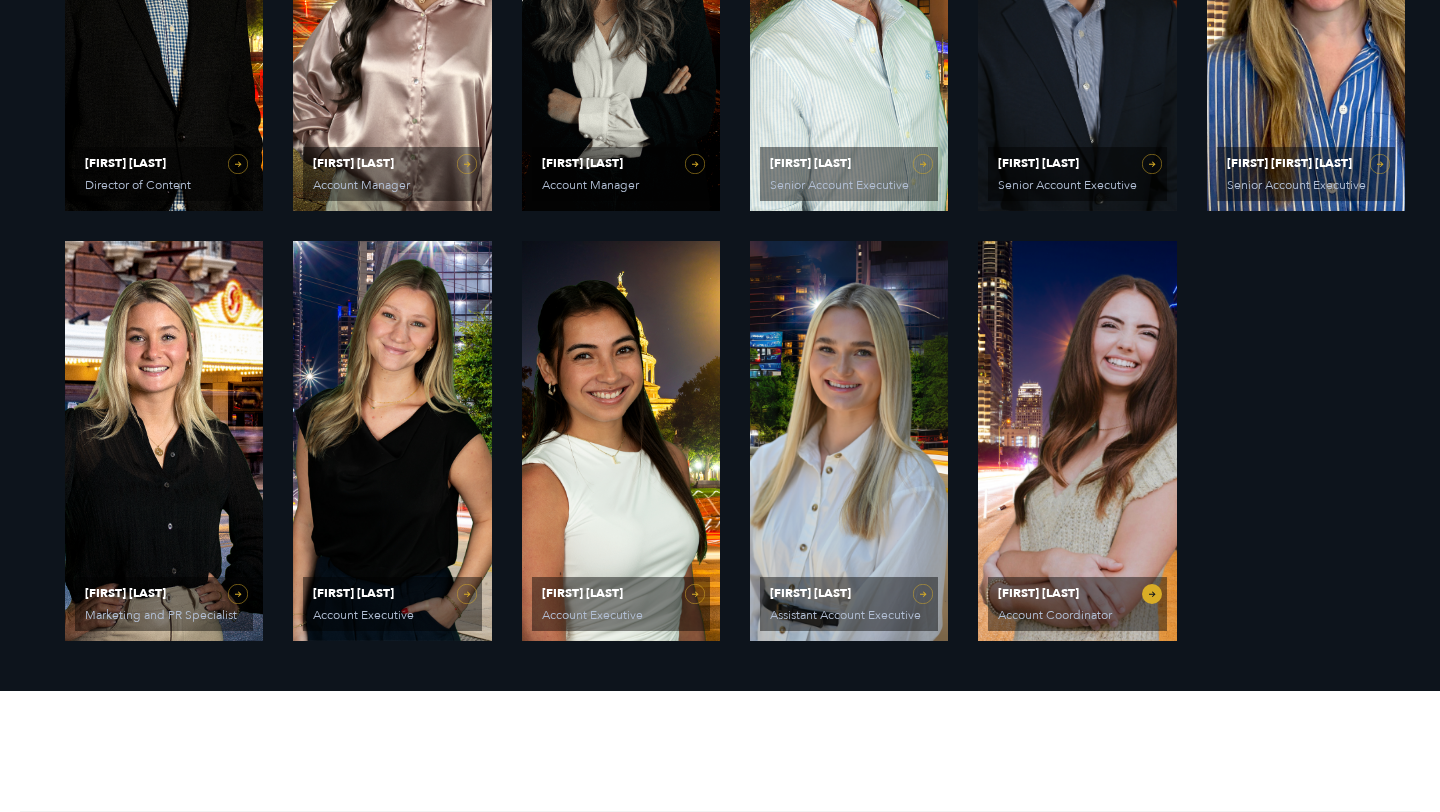 click on "Caroline Hafner Account Coordinator" at bounding box center (1077, 441) 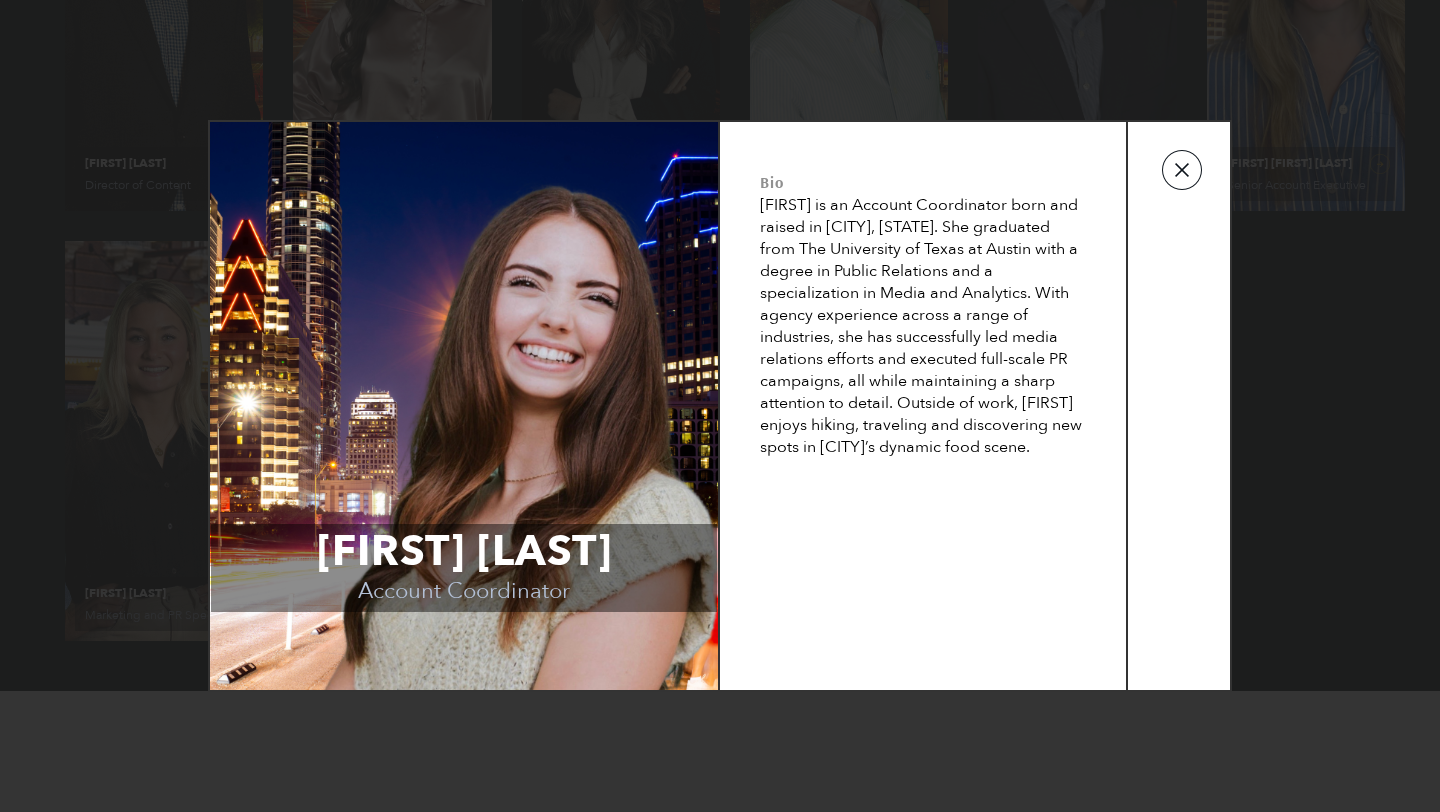 click at bounding box center (1182, 170) 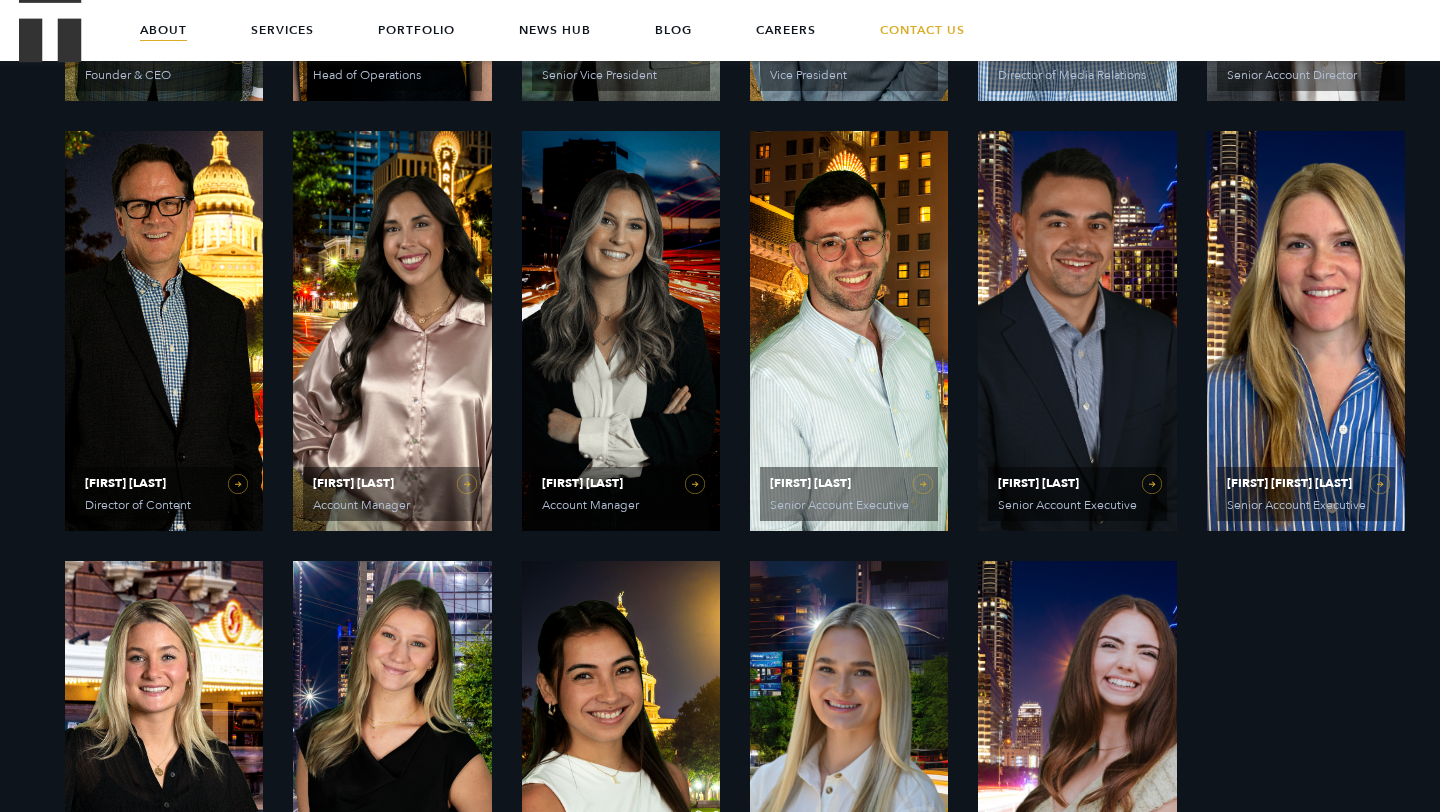 scroll, scrollTop: 1212, scrollLeft: 0, axis: vertical 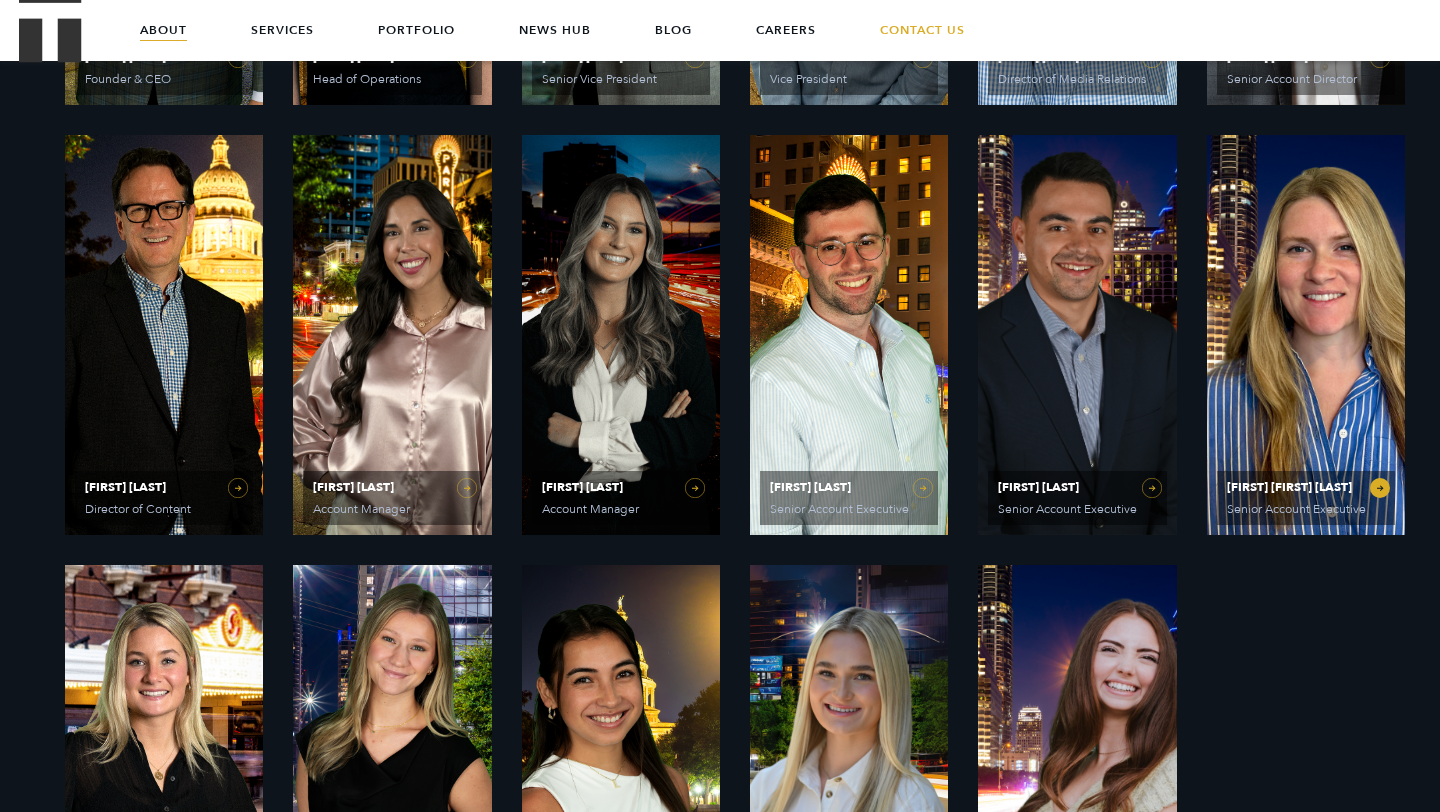 click on "Katie Anne Hayes Senior Account Executive" at bounding box center [1306, 335] 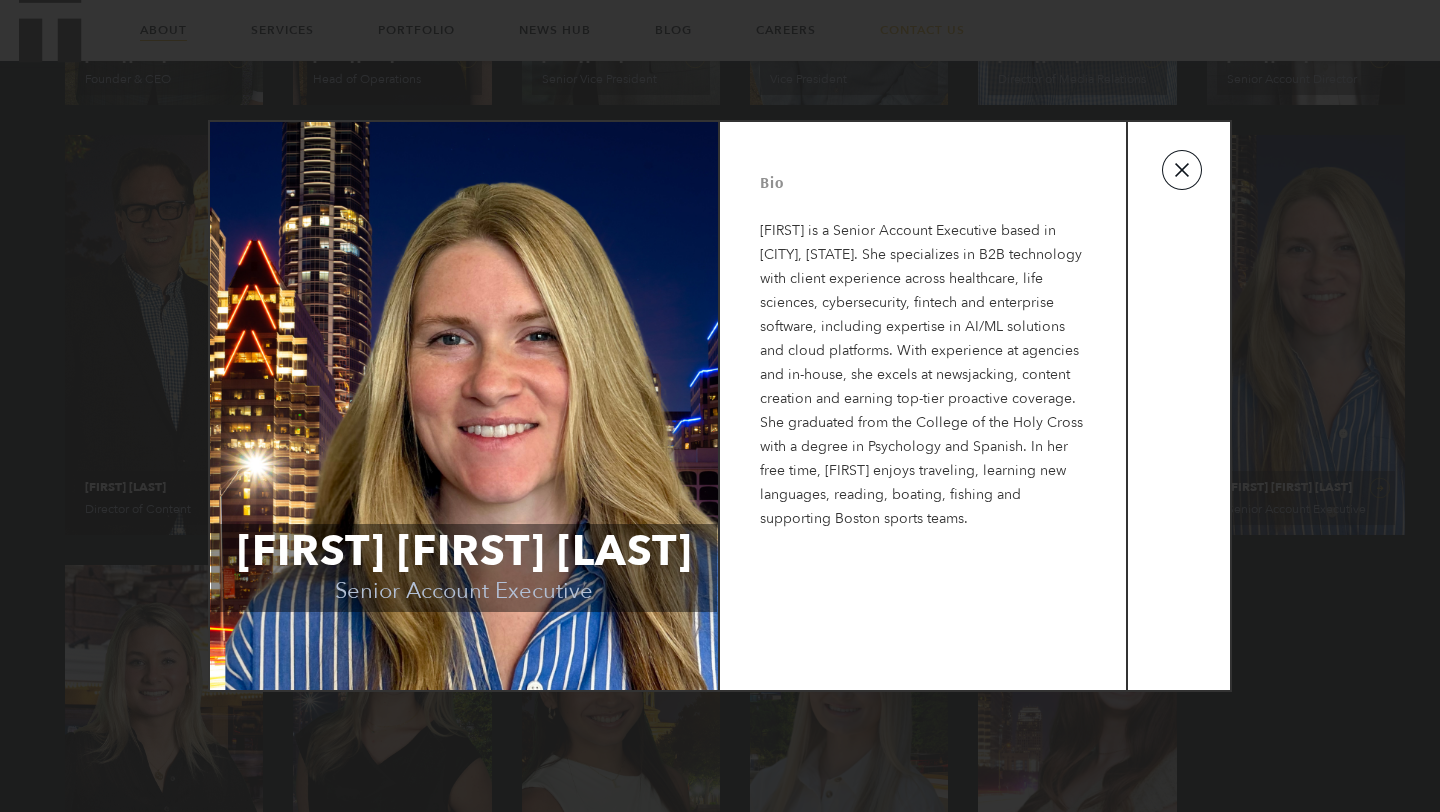 click at bounding box center [1182, 170] 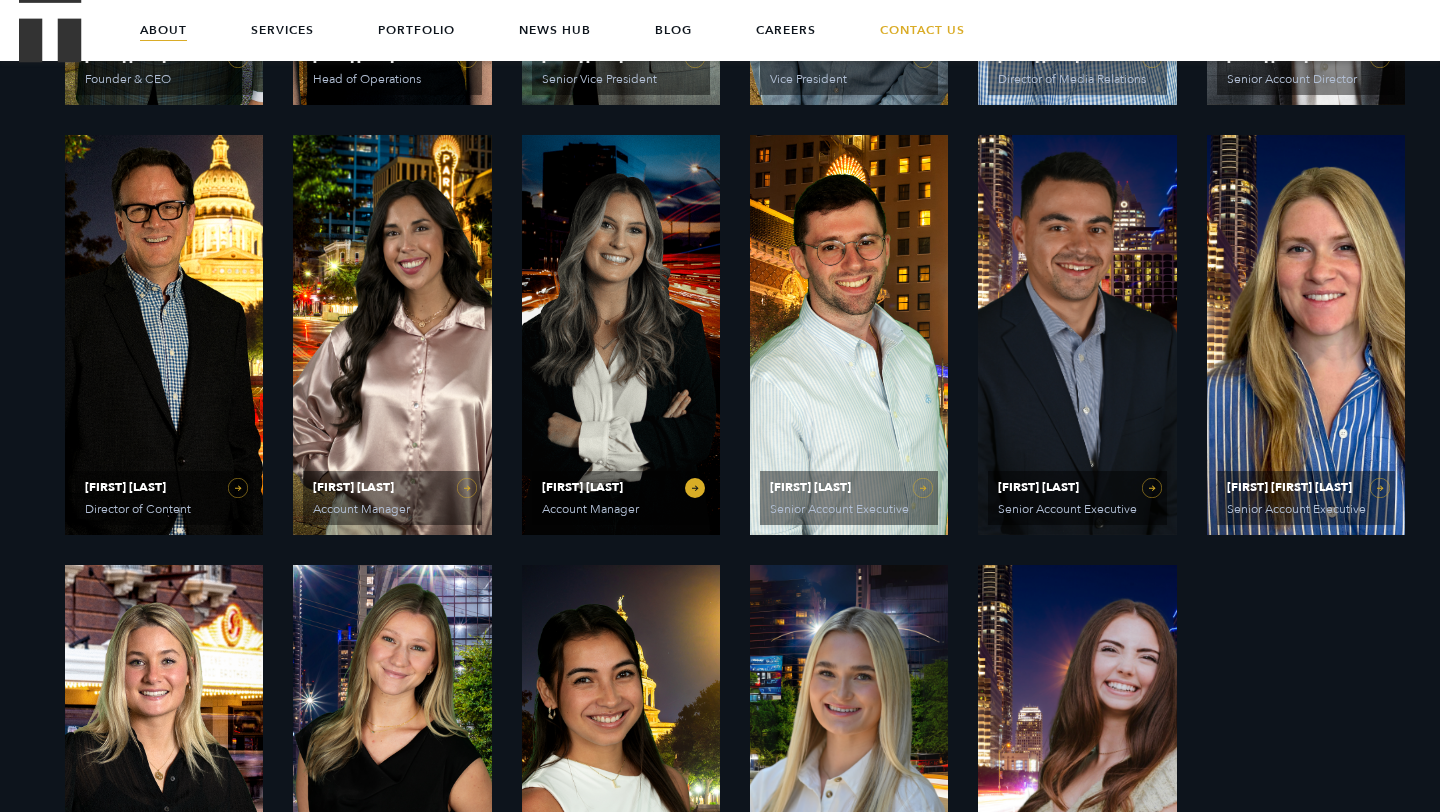 click on "McKenzie Covell Account Manager" at bounding box center [621, 335] 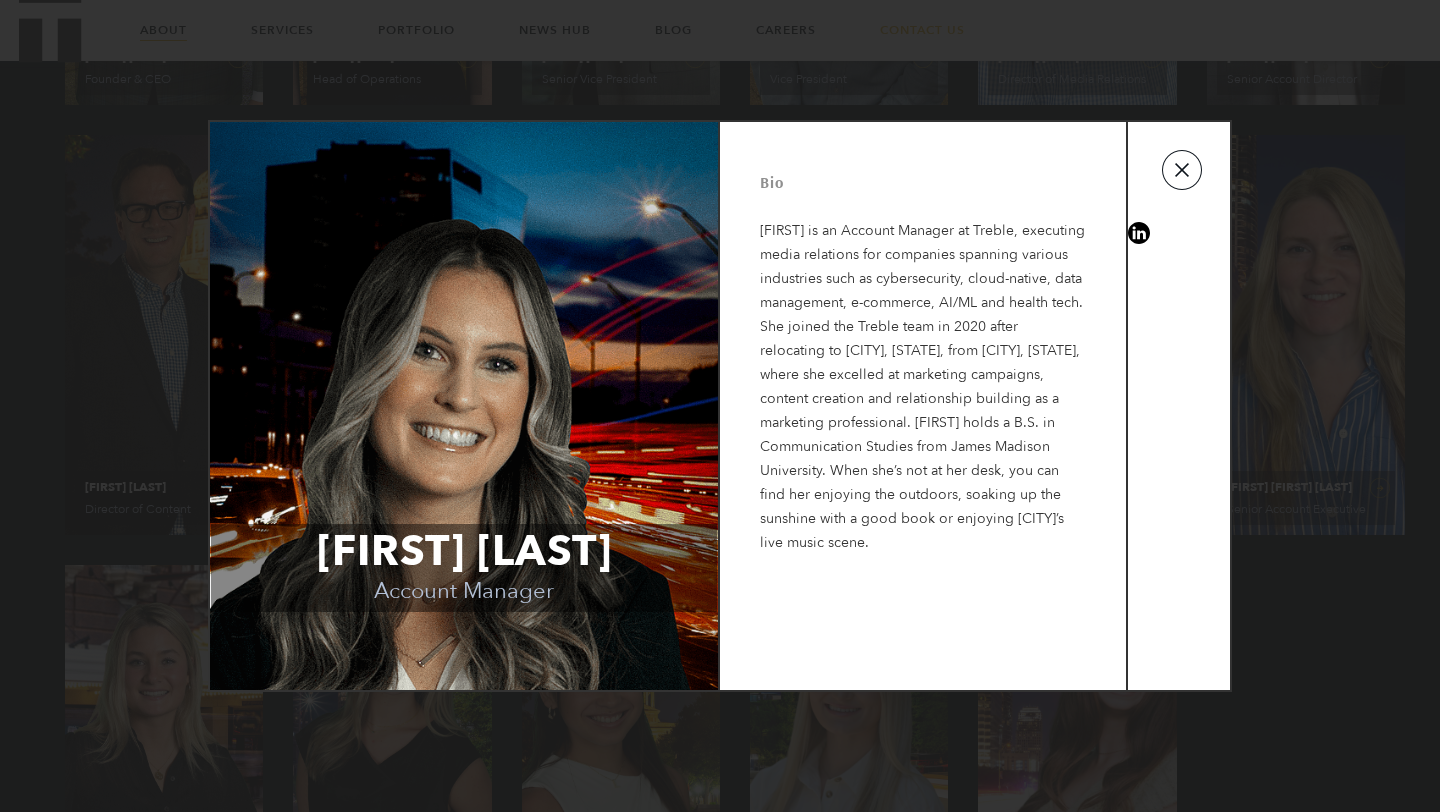 click at bounding box center (1182, 170) 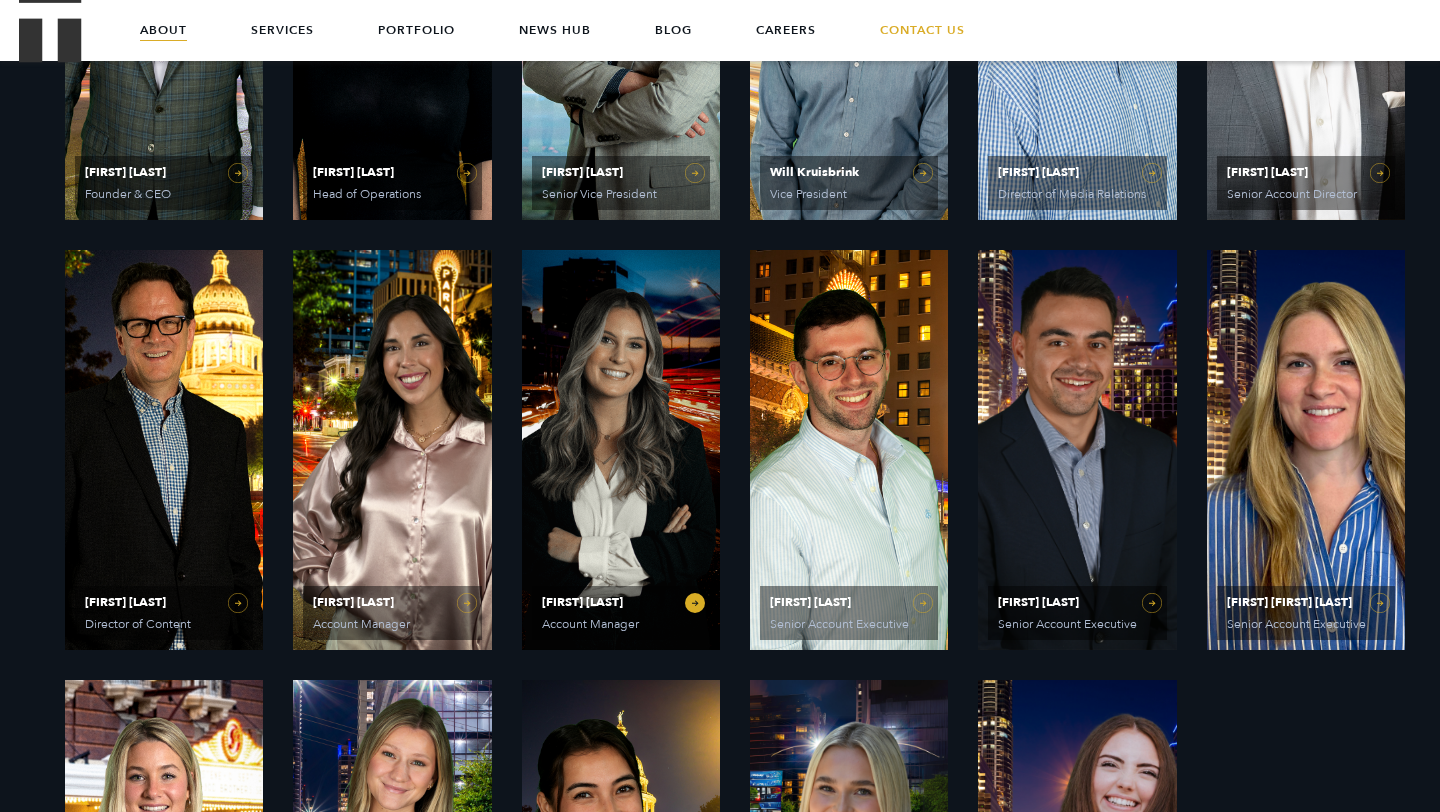scroll, scrollTop: 1057, scrollLeft: 0, axis: vertical 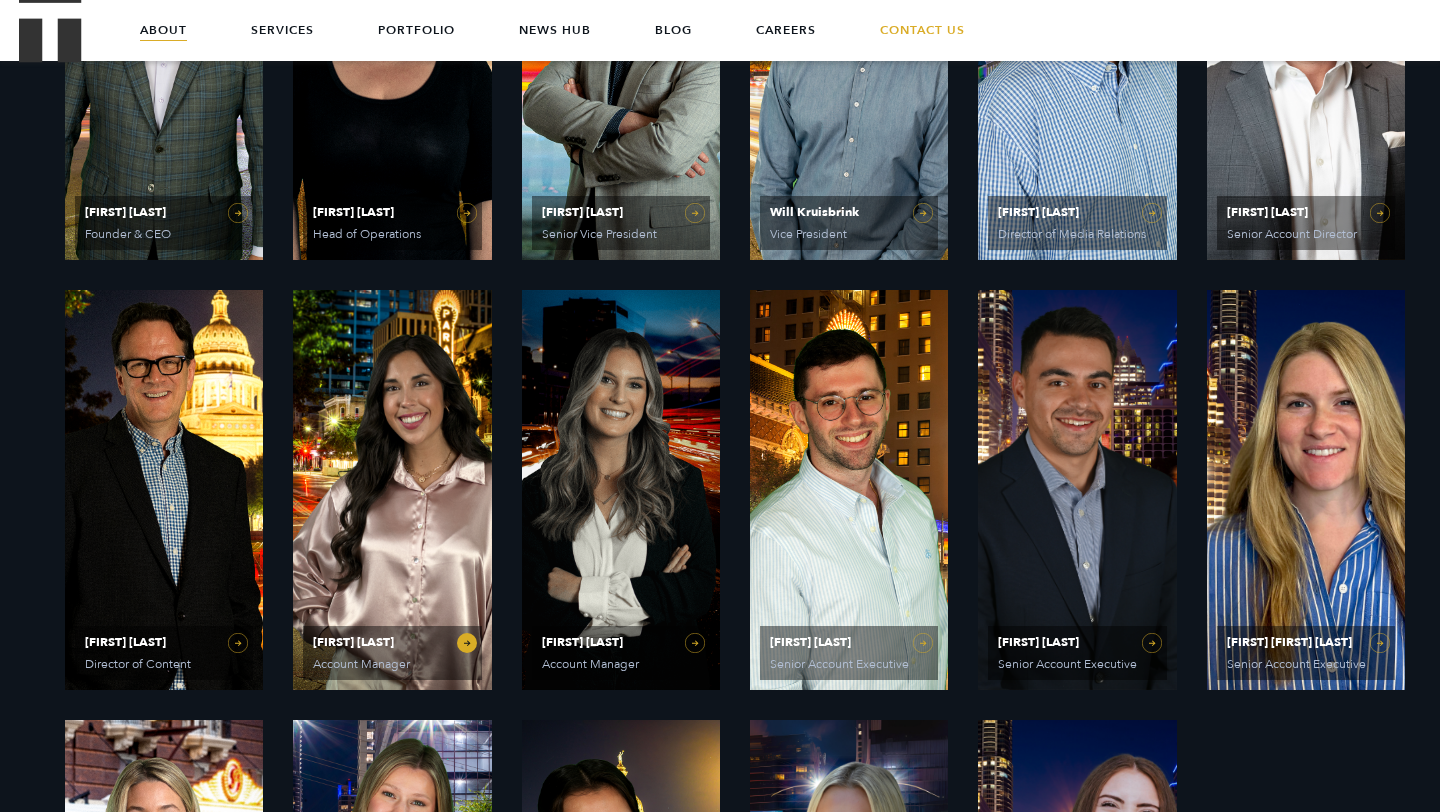 click on "Sarah Vandiver Account Manager" at bounding box center (392, 490) 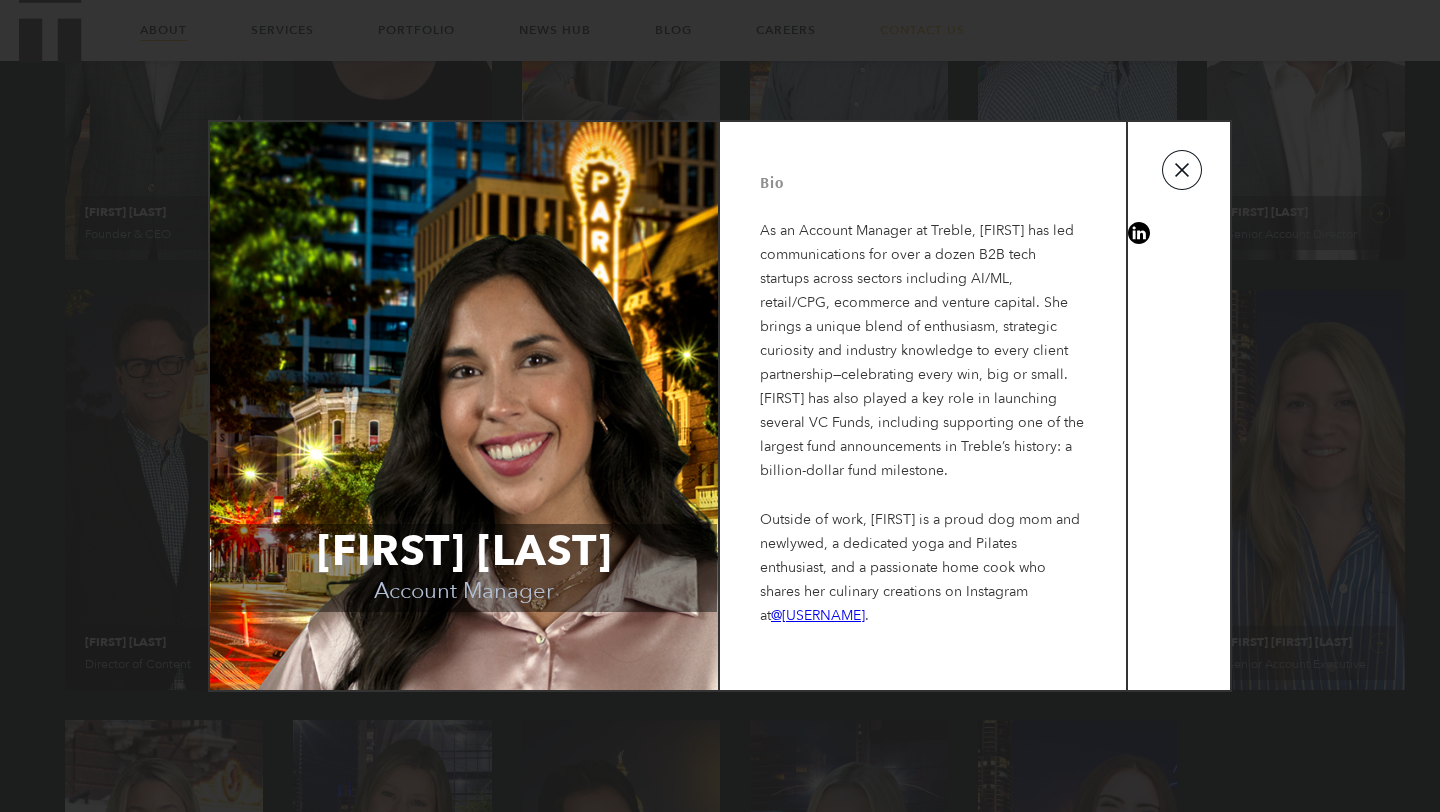 click at bounding box center (1182, 170) 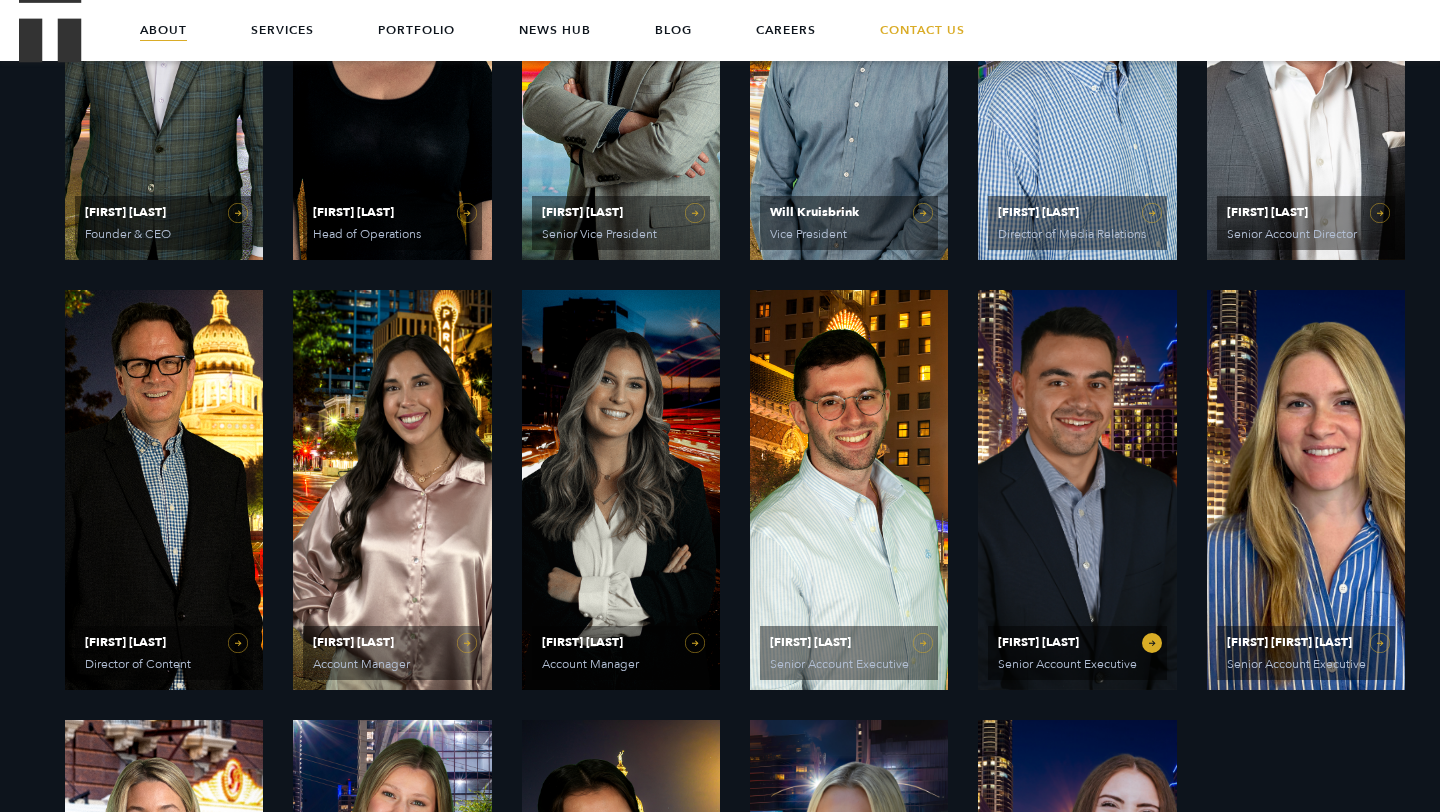 click on "Mike Bradley Senior Account Executive" at bounding box center (1077, 653) 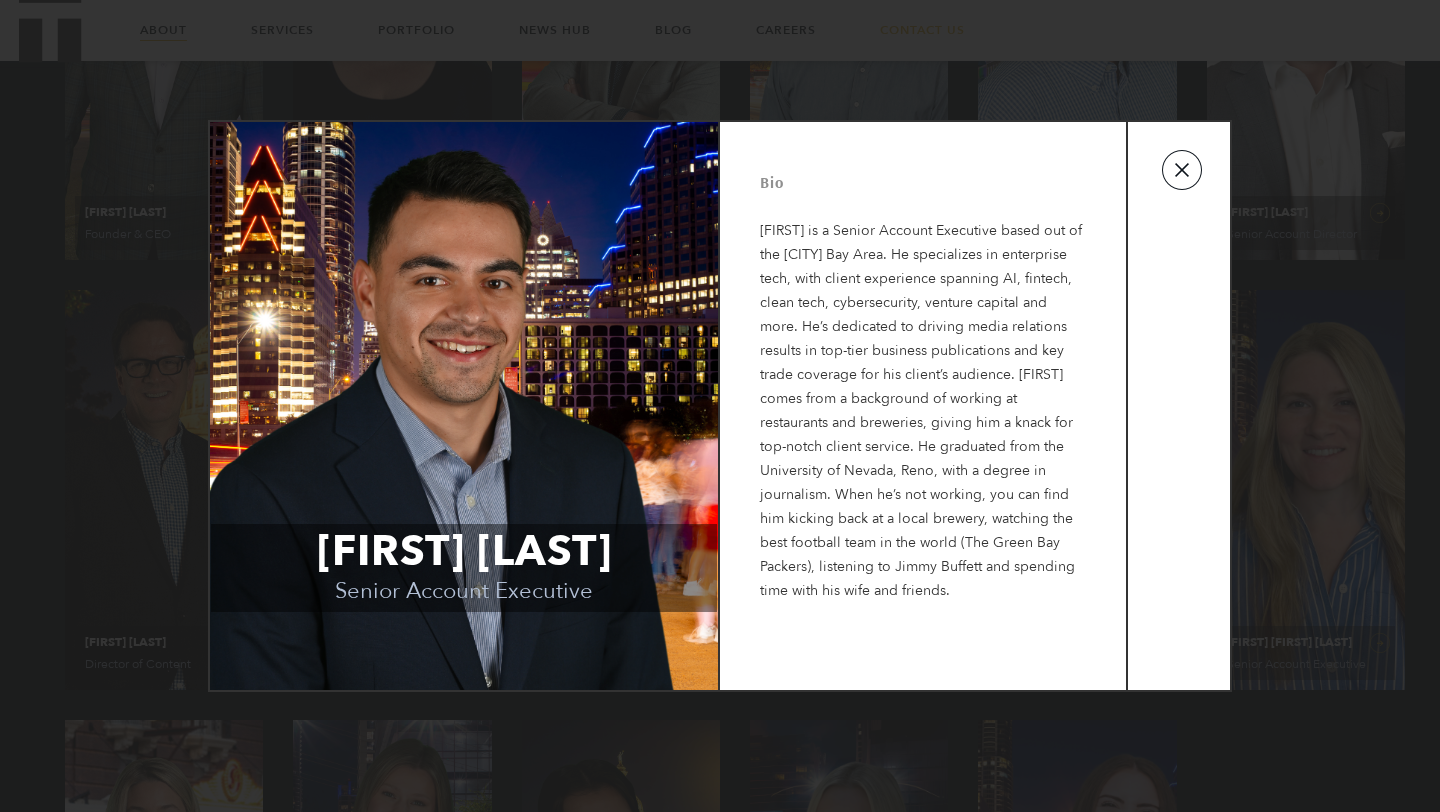 click at bounding box center [1182, 170] 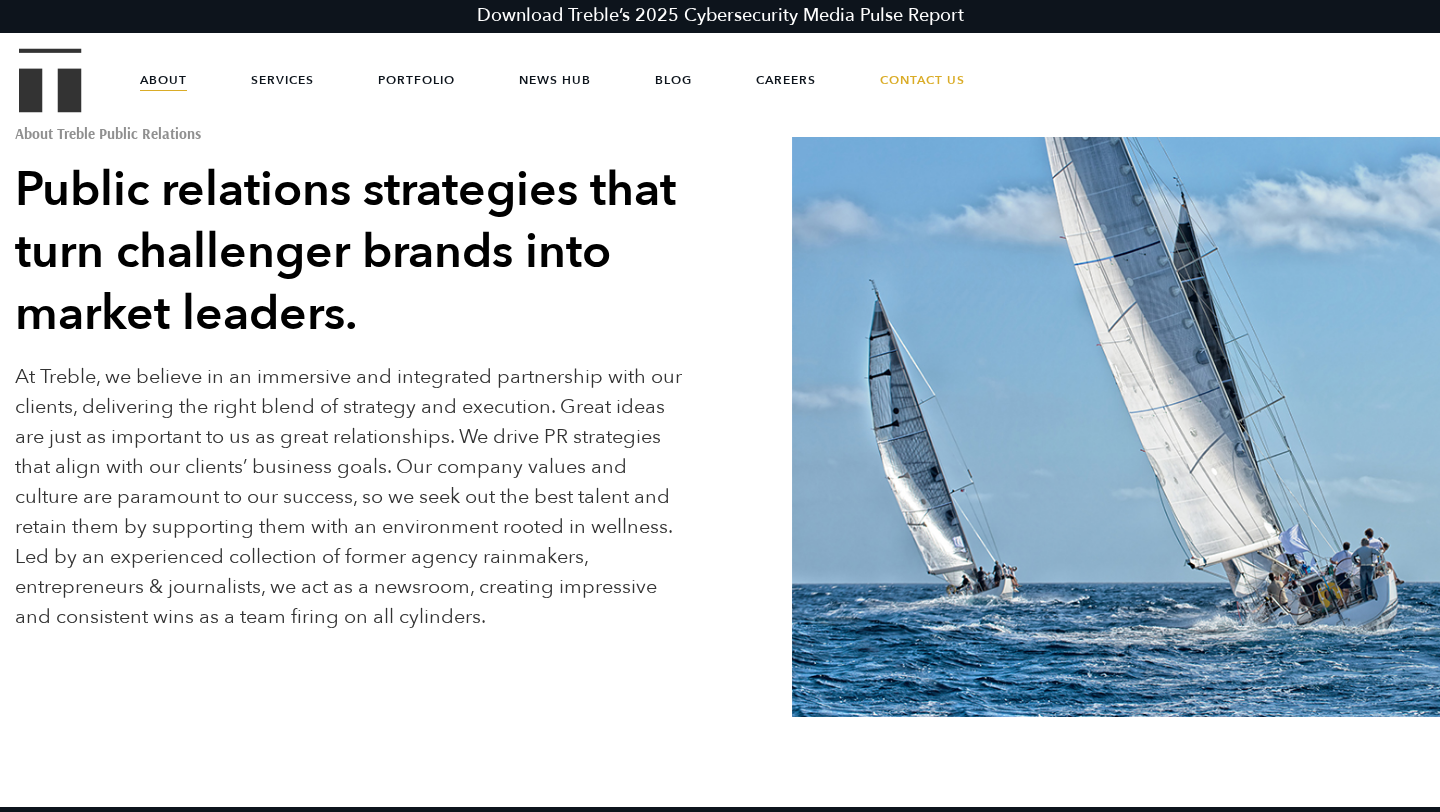 scroll, scrollTop: 56, scrollLeft: 0, axis: vertical 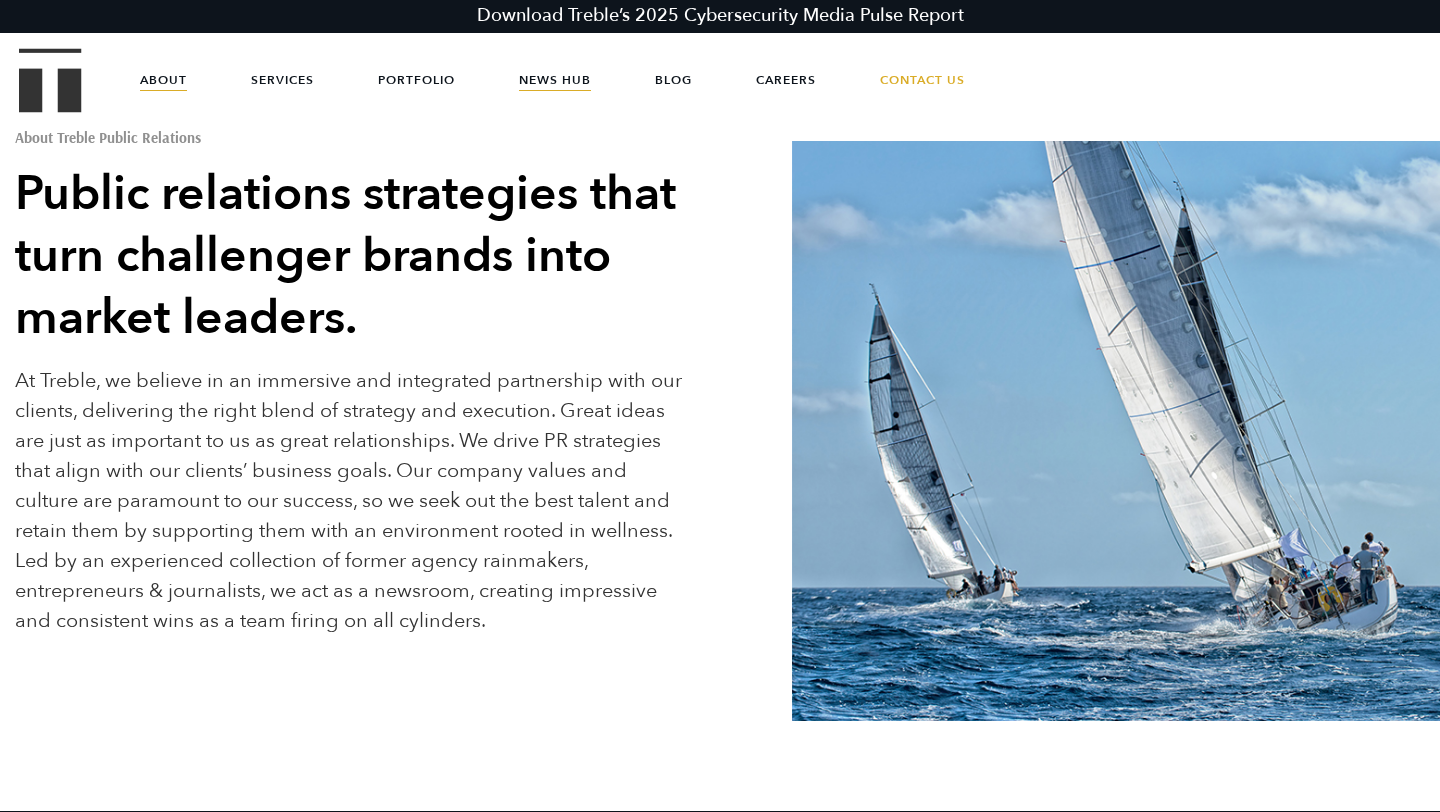 click on "News Hub" at bounding box center (555, 80) 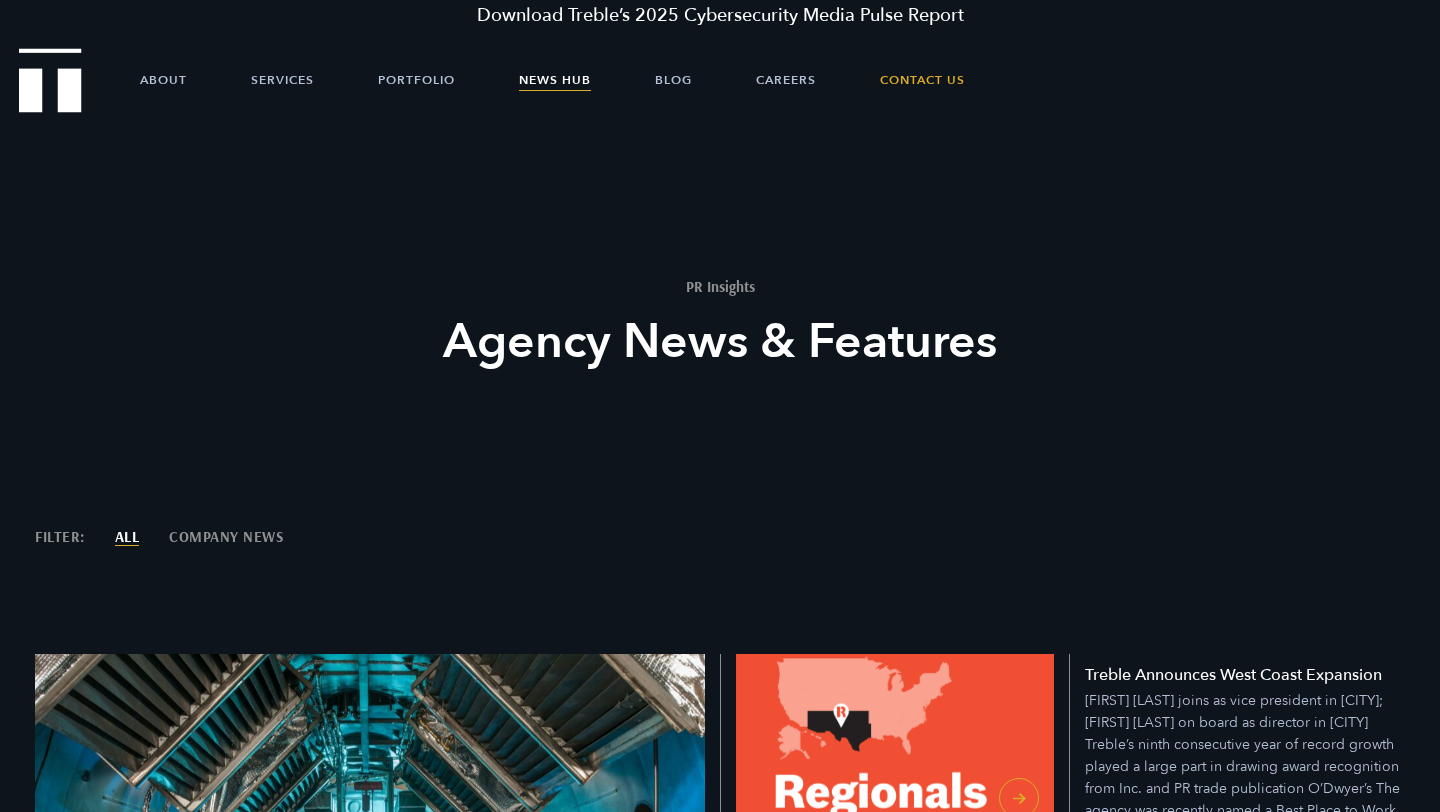 scroll, scrollTop: 0, scrollLeft: 0, axis: both 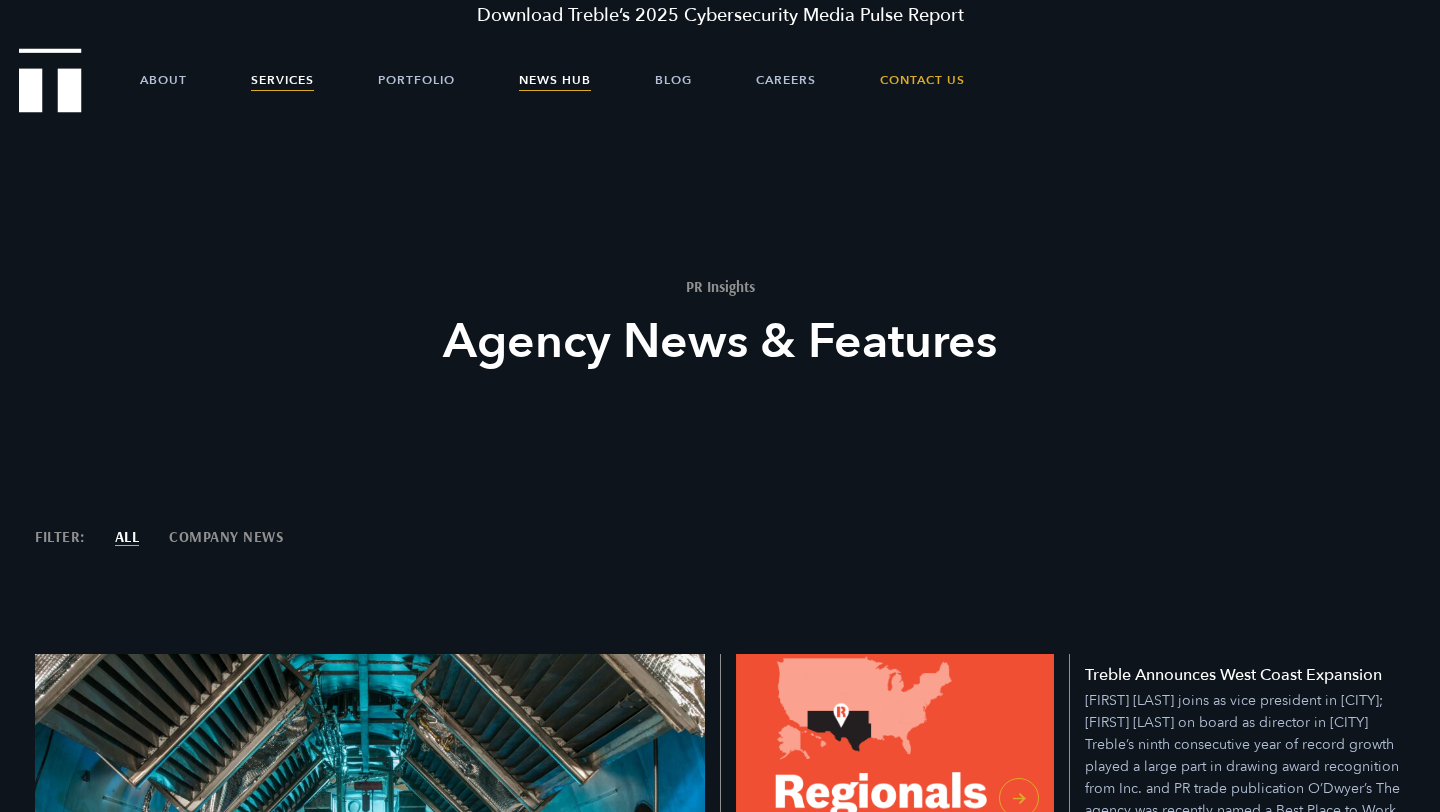 click on "Services" at bounding box center (282, 80) 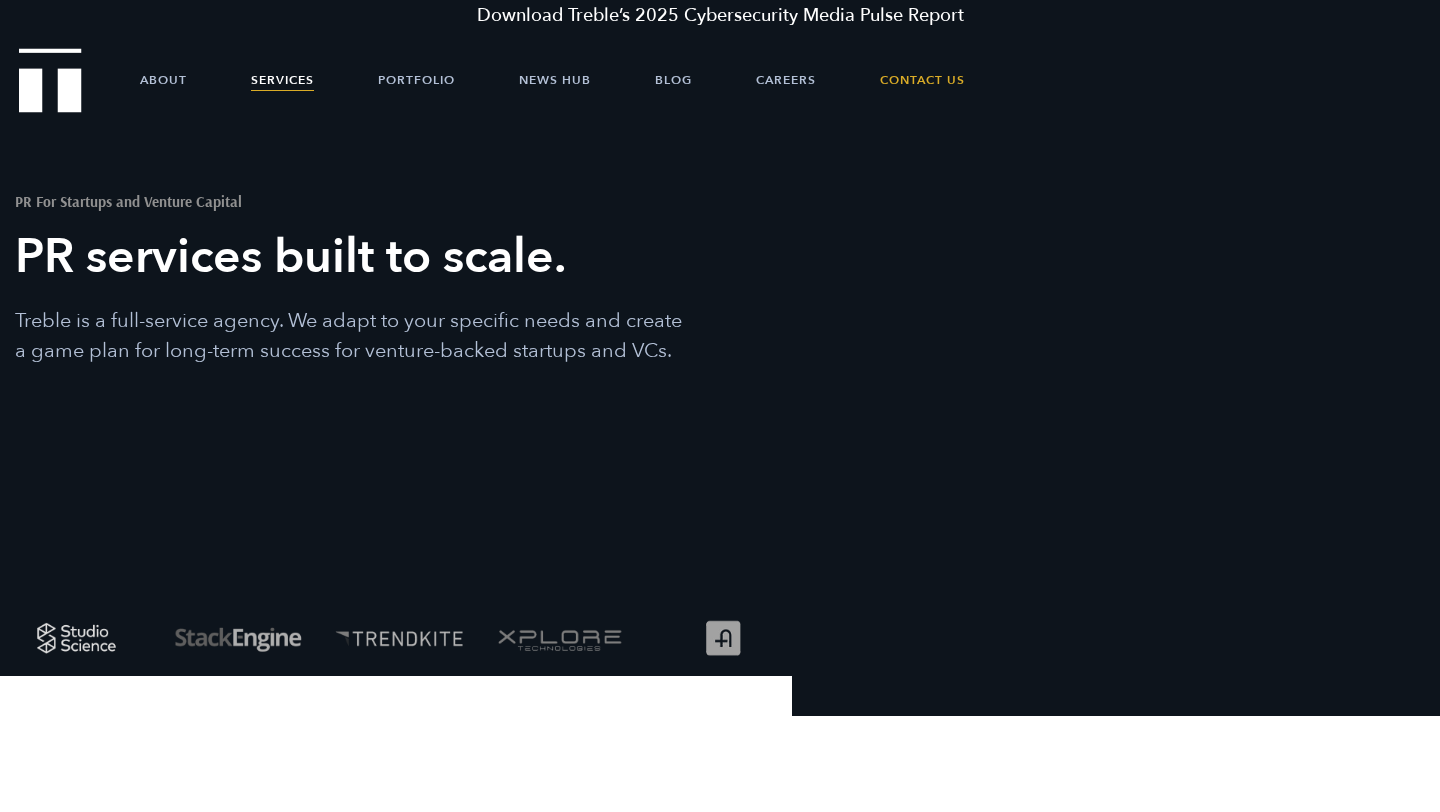scroll, scrollTop: 0, scrollLeft: 0, axis: both 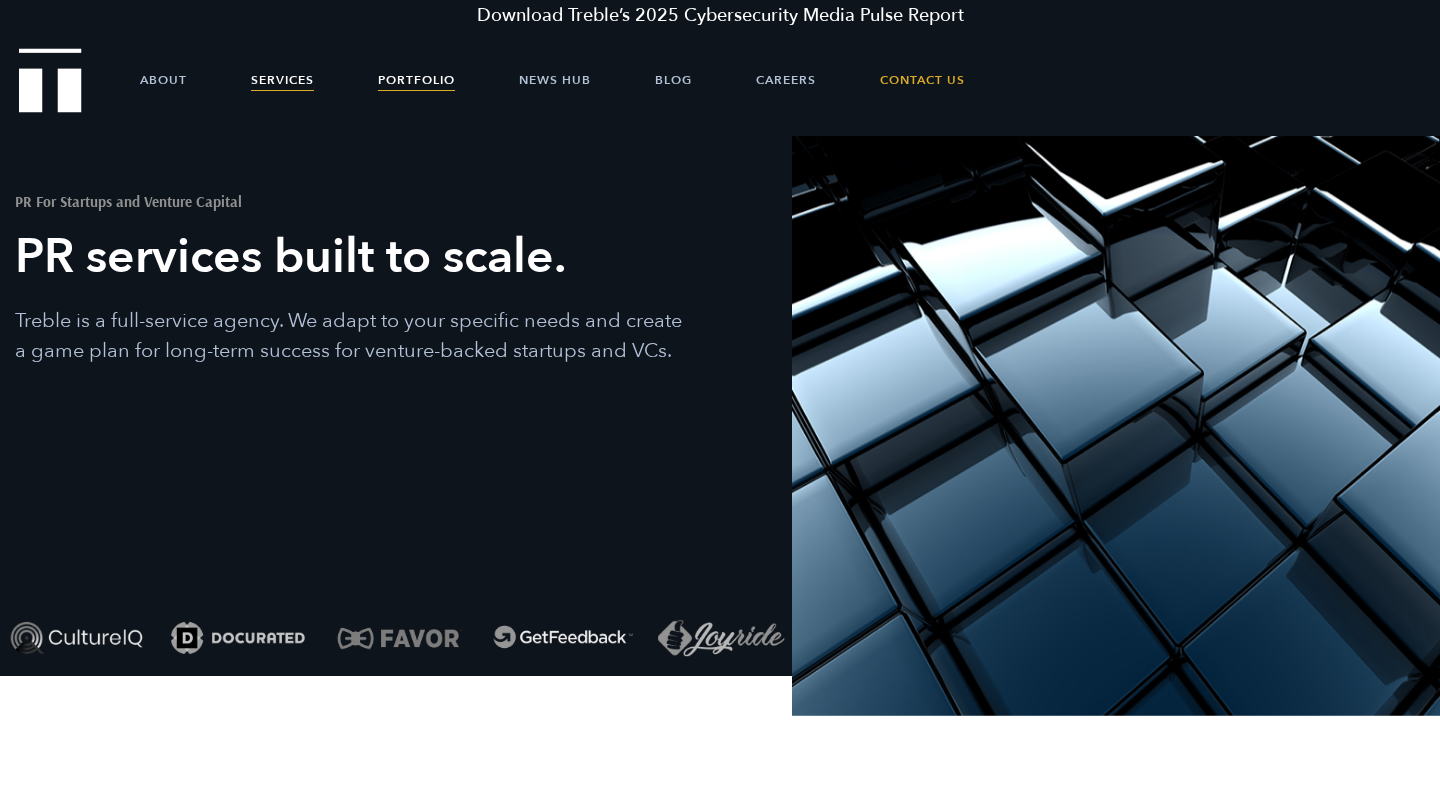 click on "Portfolio" at bounding box center (416, 80) 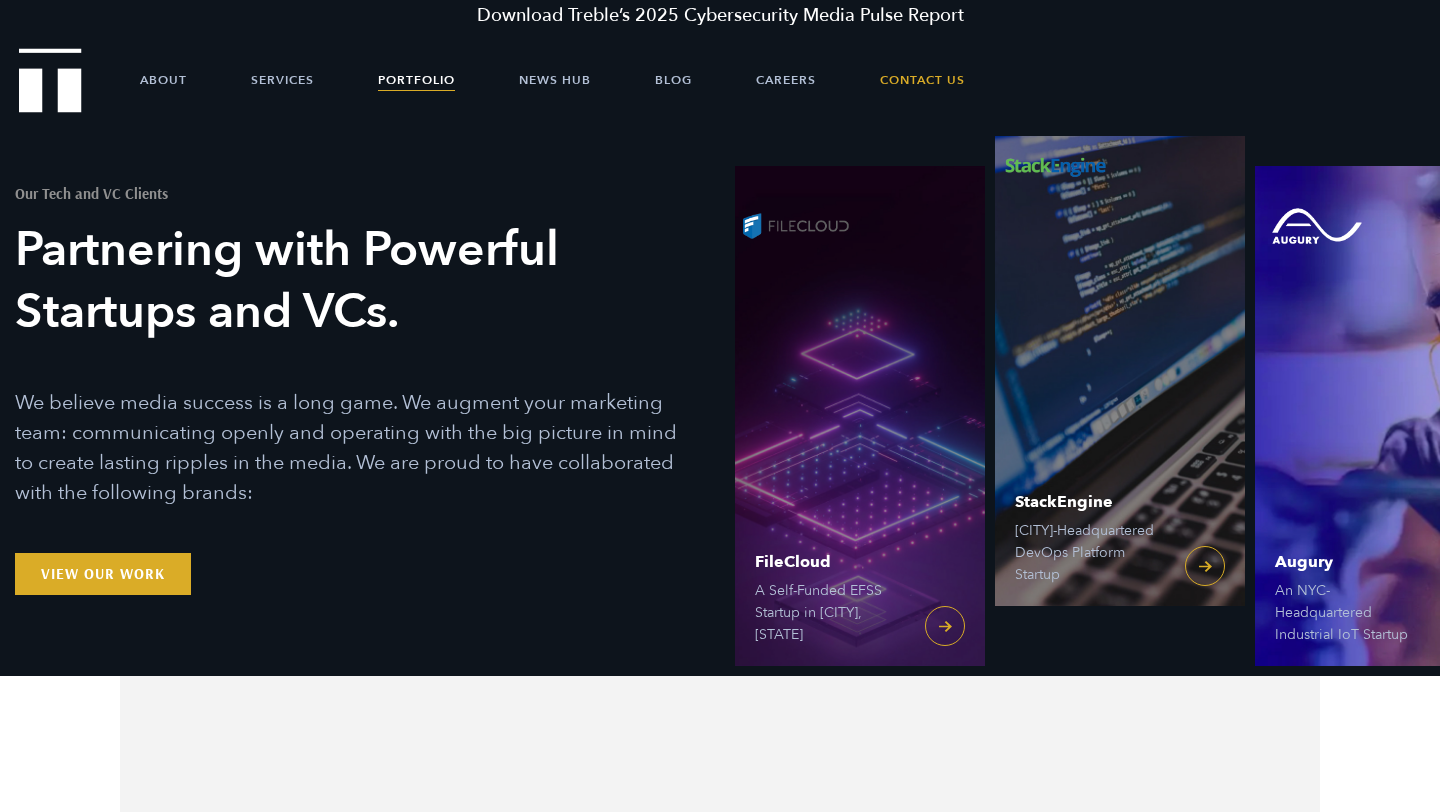scroll, scrollTop: 0, scrollLeft: 0, axis: both 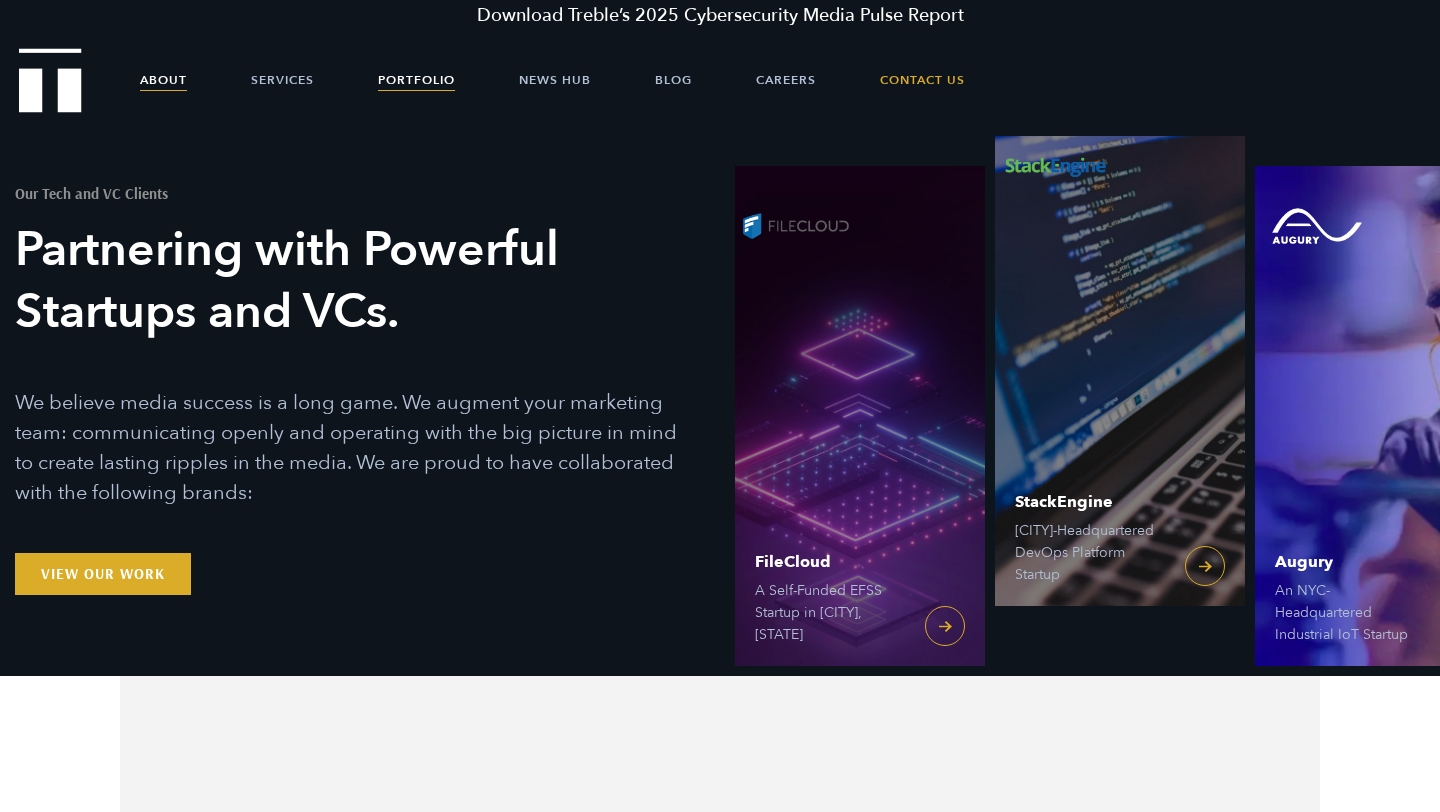 click on "About" at bounding box center (163, 80) 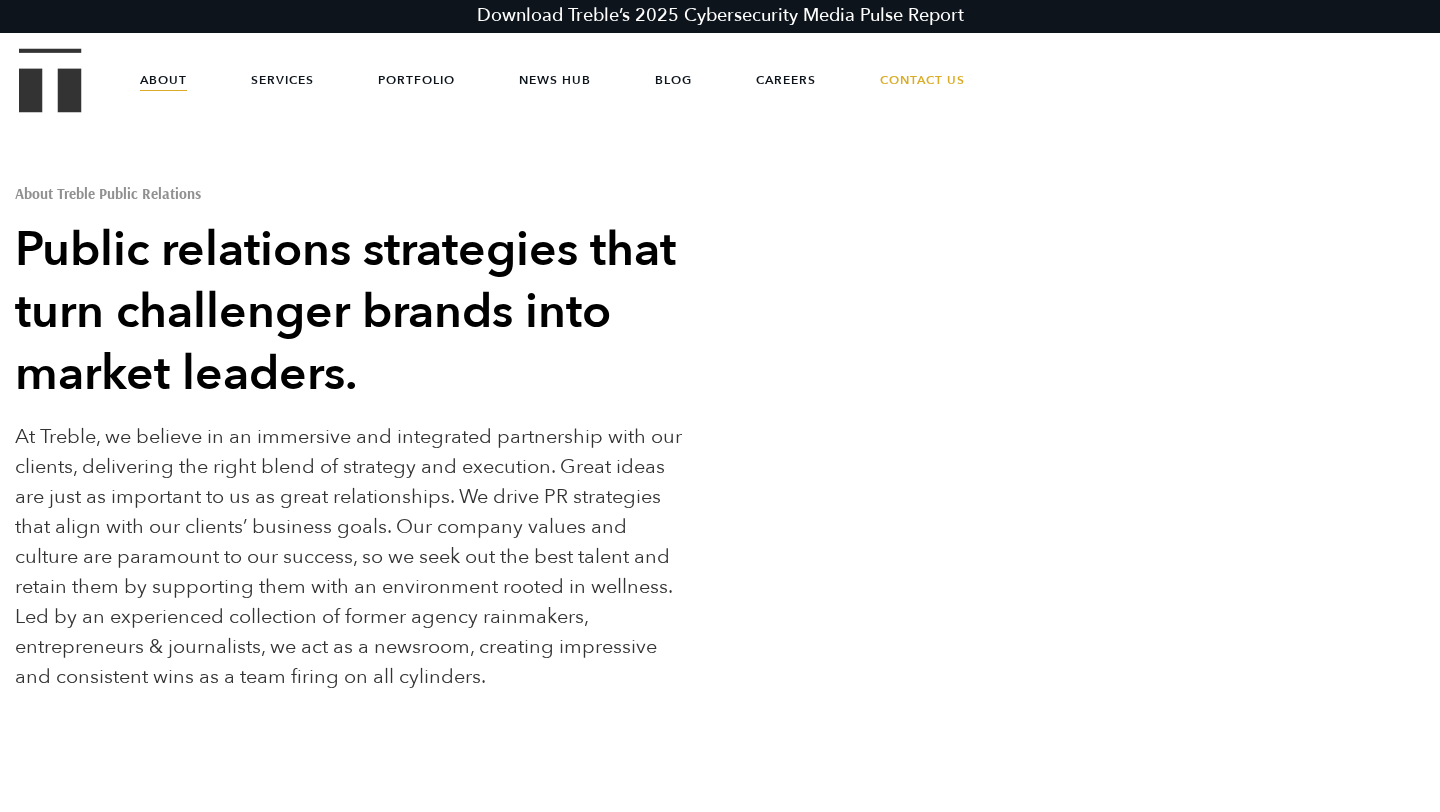 scroll, scrollTop: 0, scrollLeft: 0, axis: both 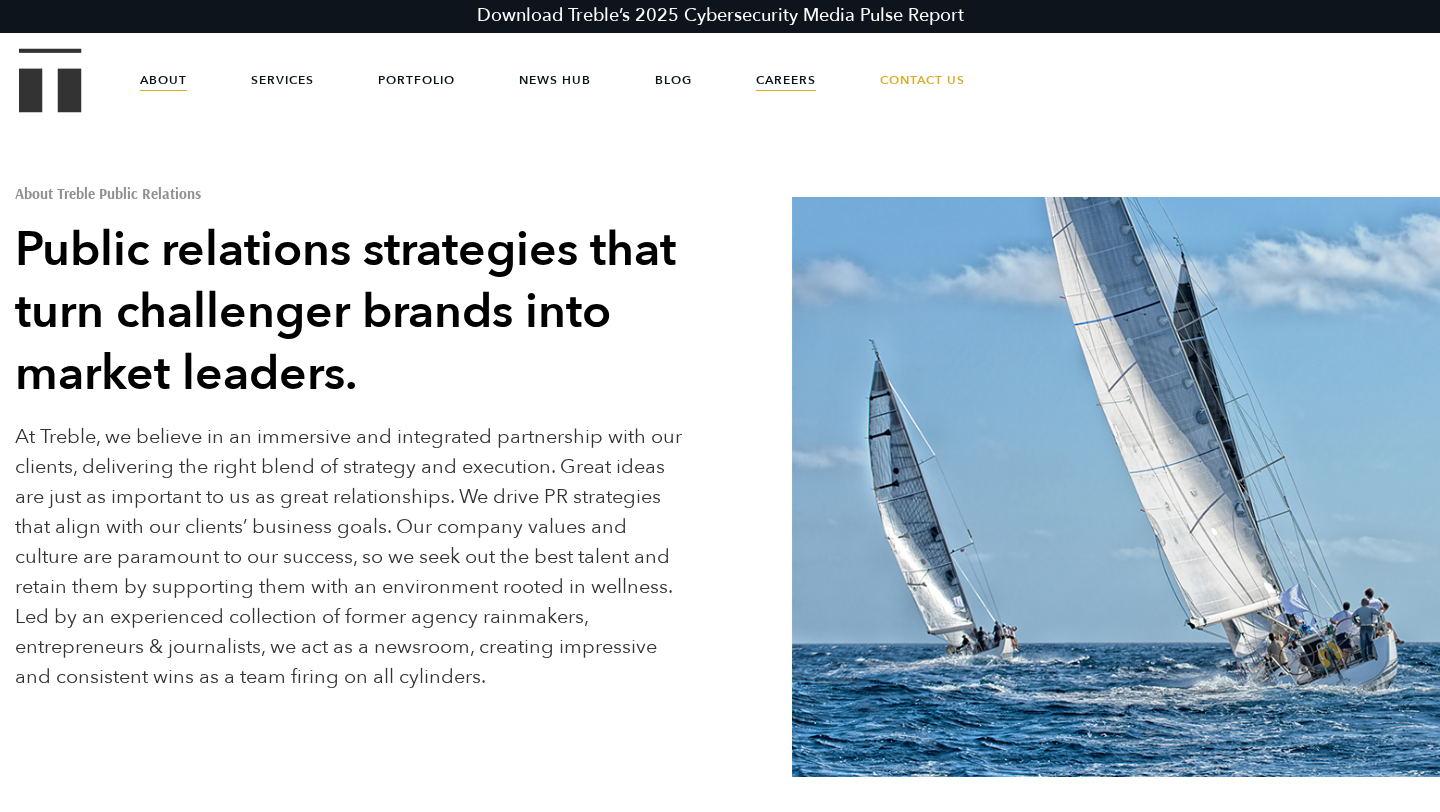 click on "Careers" at bounding box center [786, 80] 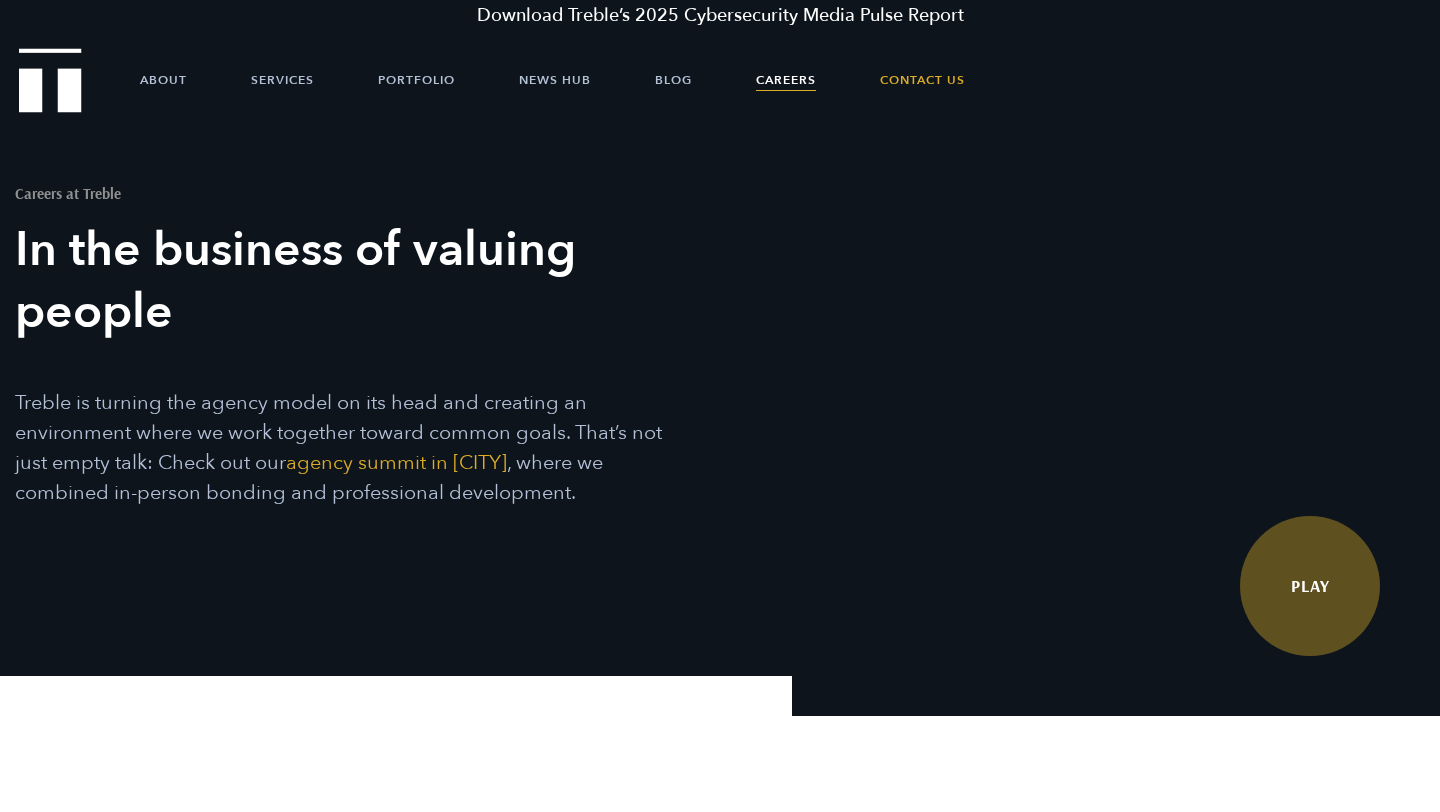 scroll, scrollTop: 0, scrollLeft: 0, axis: both 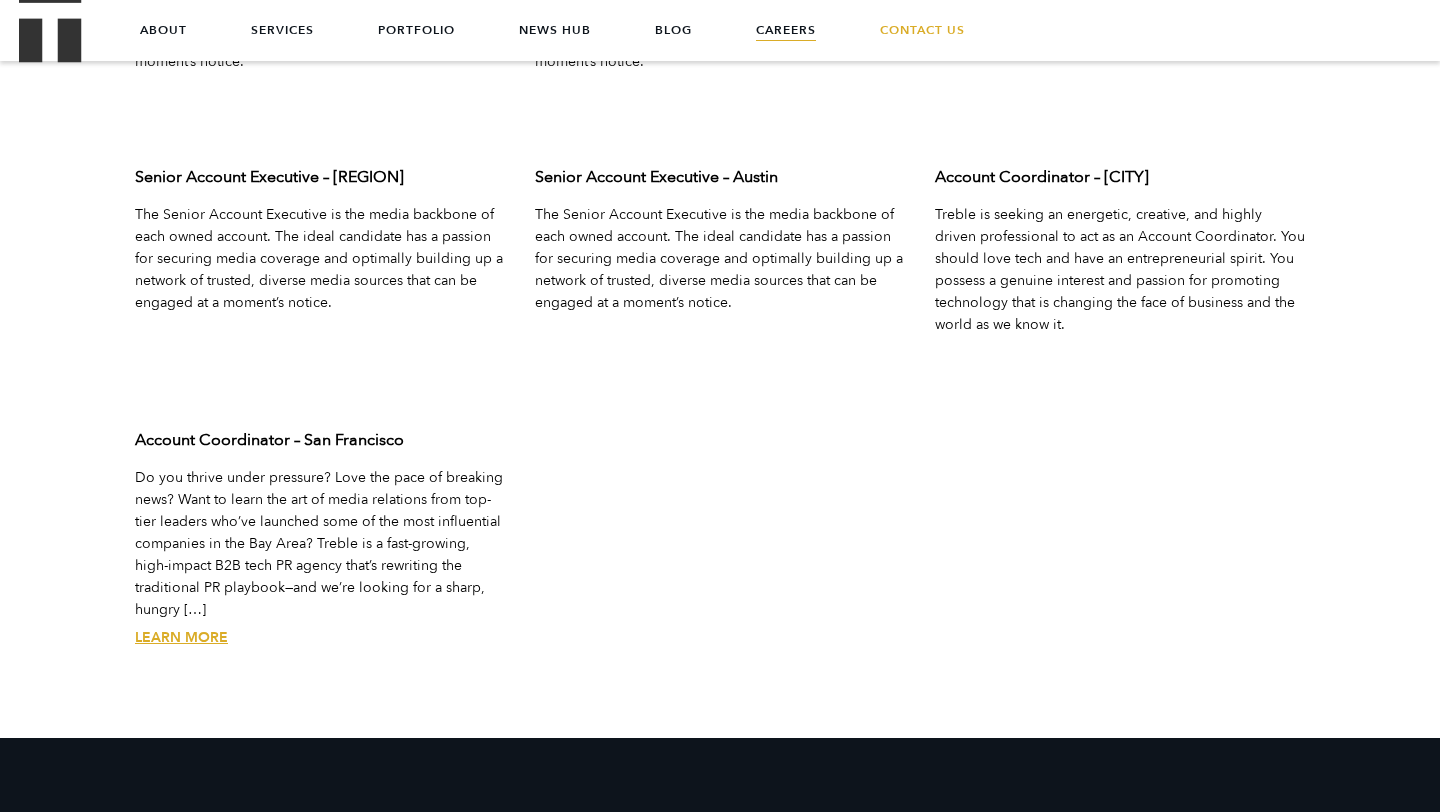 click on "Learn More" at bounding box center (181, 637) 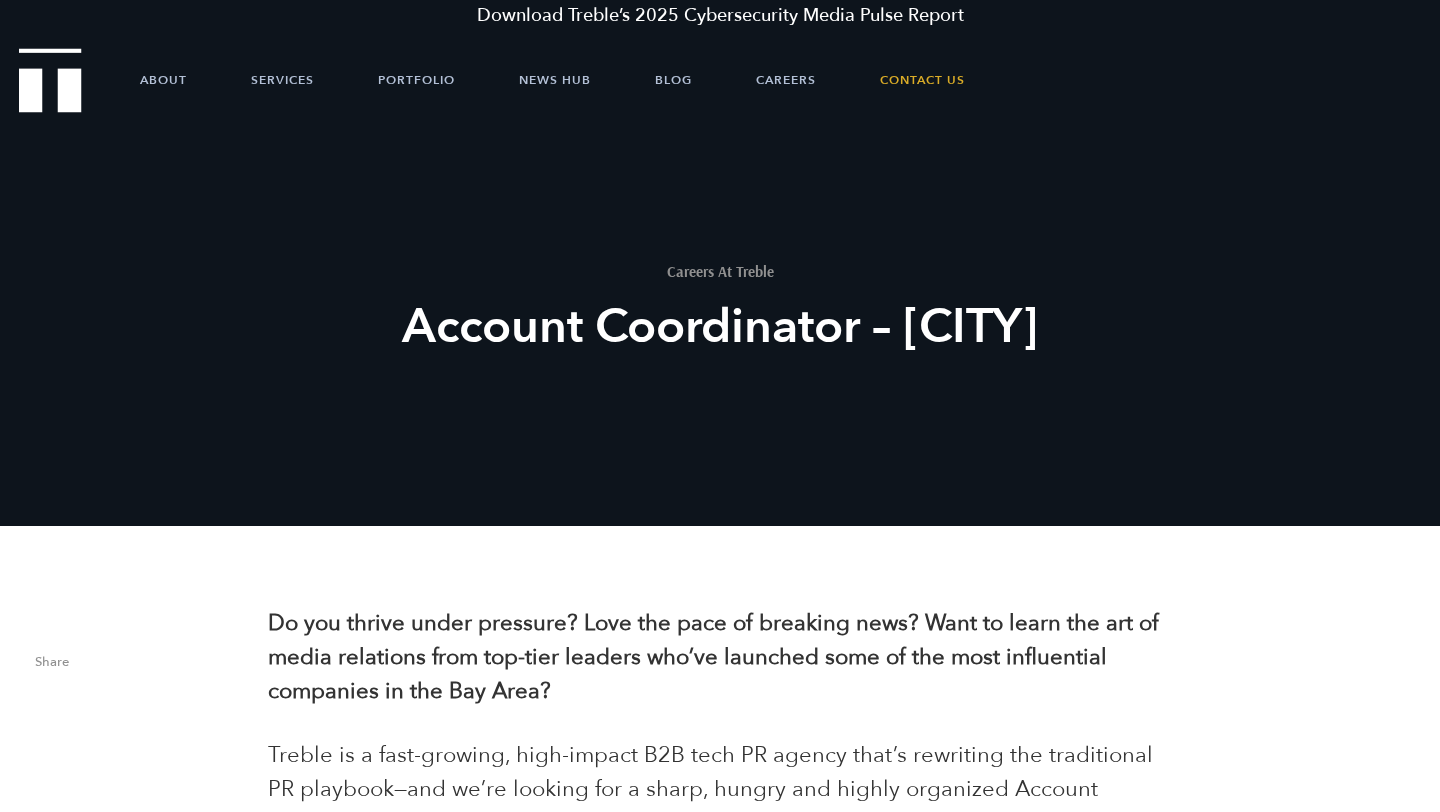 scroll, scrollTop: 0, scrollLeft: 0, axis: both 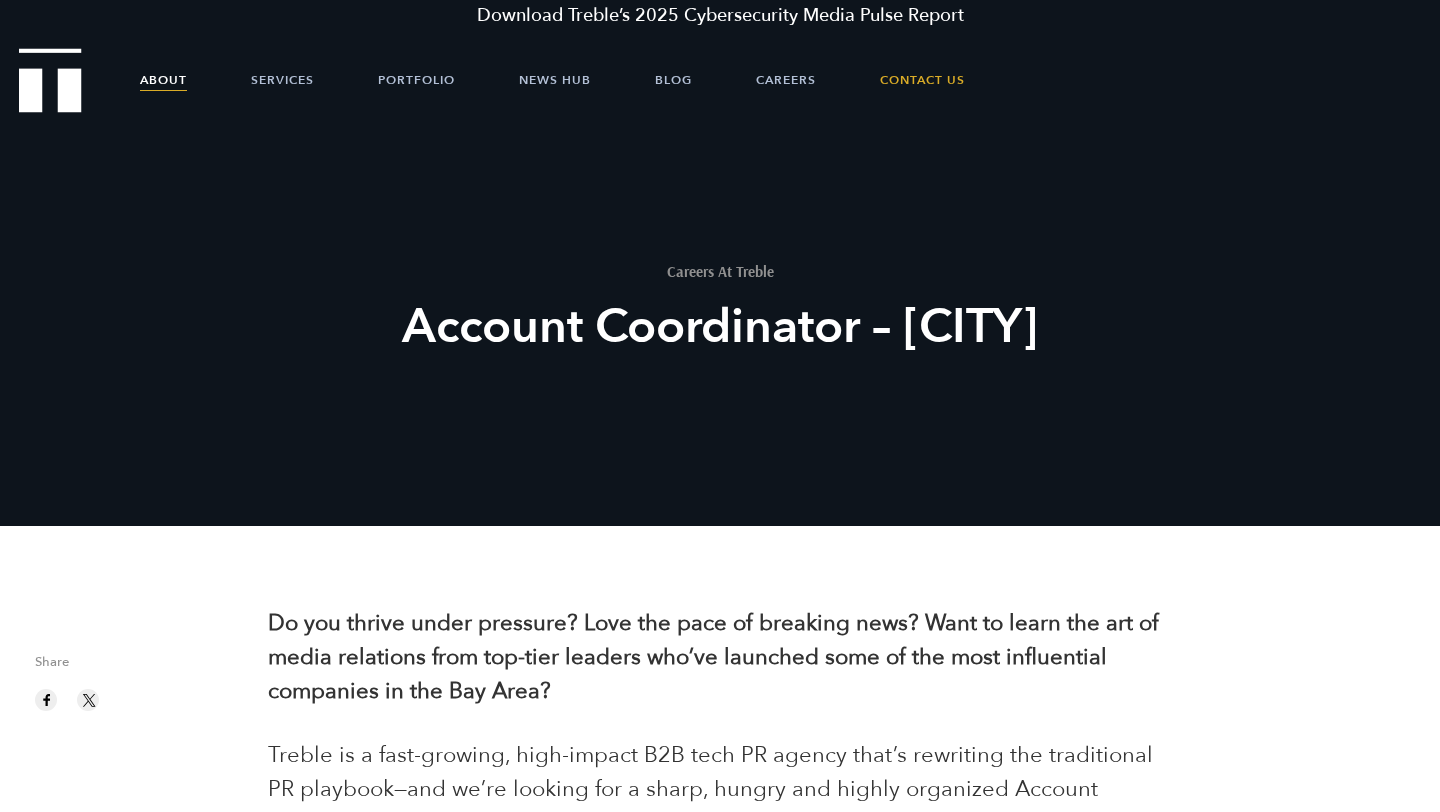 click on "About" at bounding box center [163, 80] 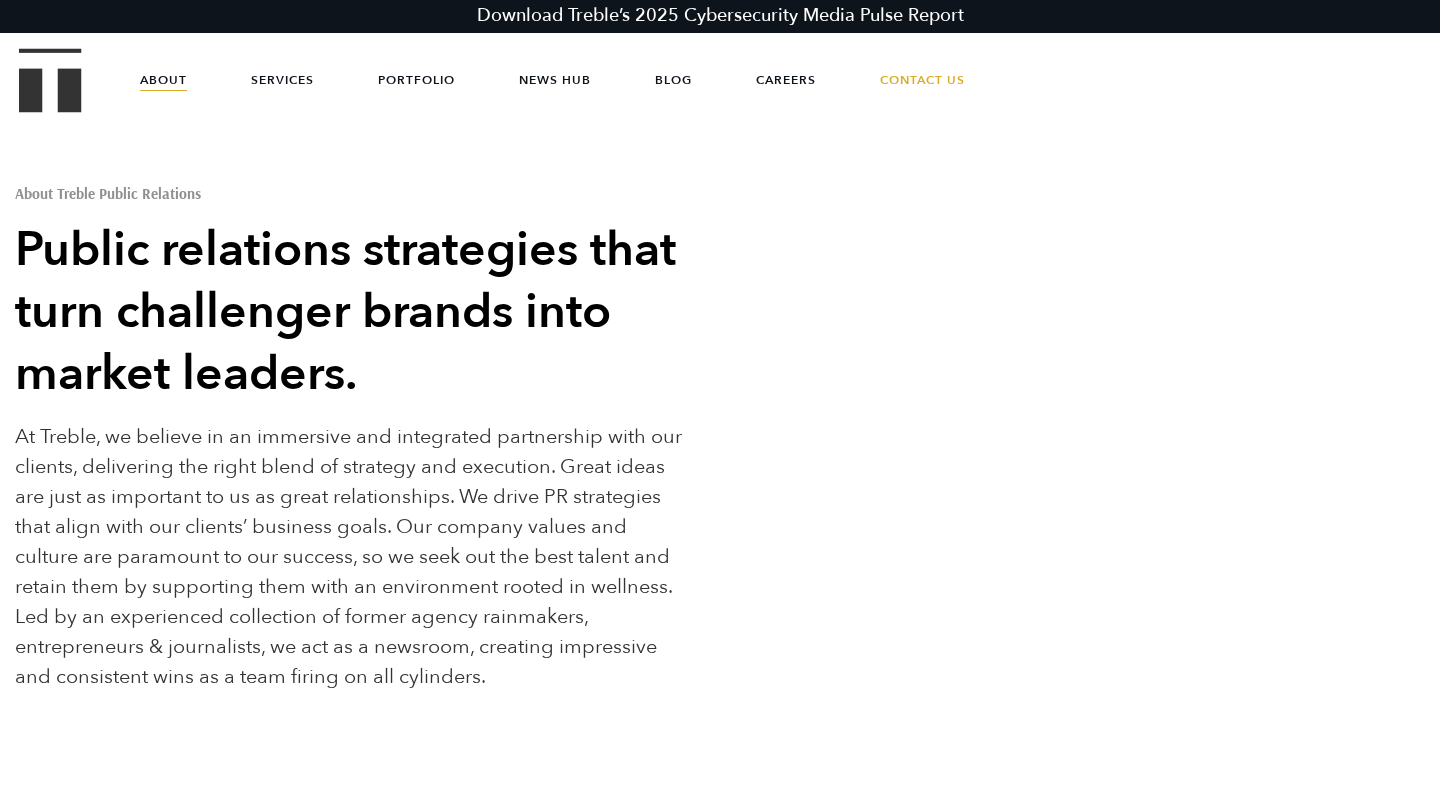scroll, scrollTop: 0, scrollLeft: 0, axis: both 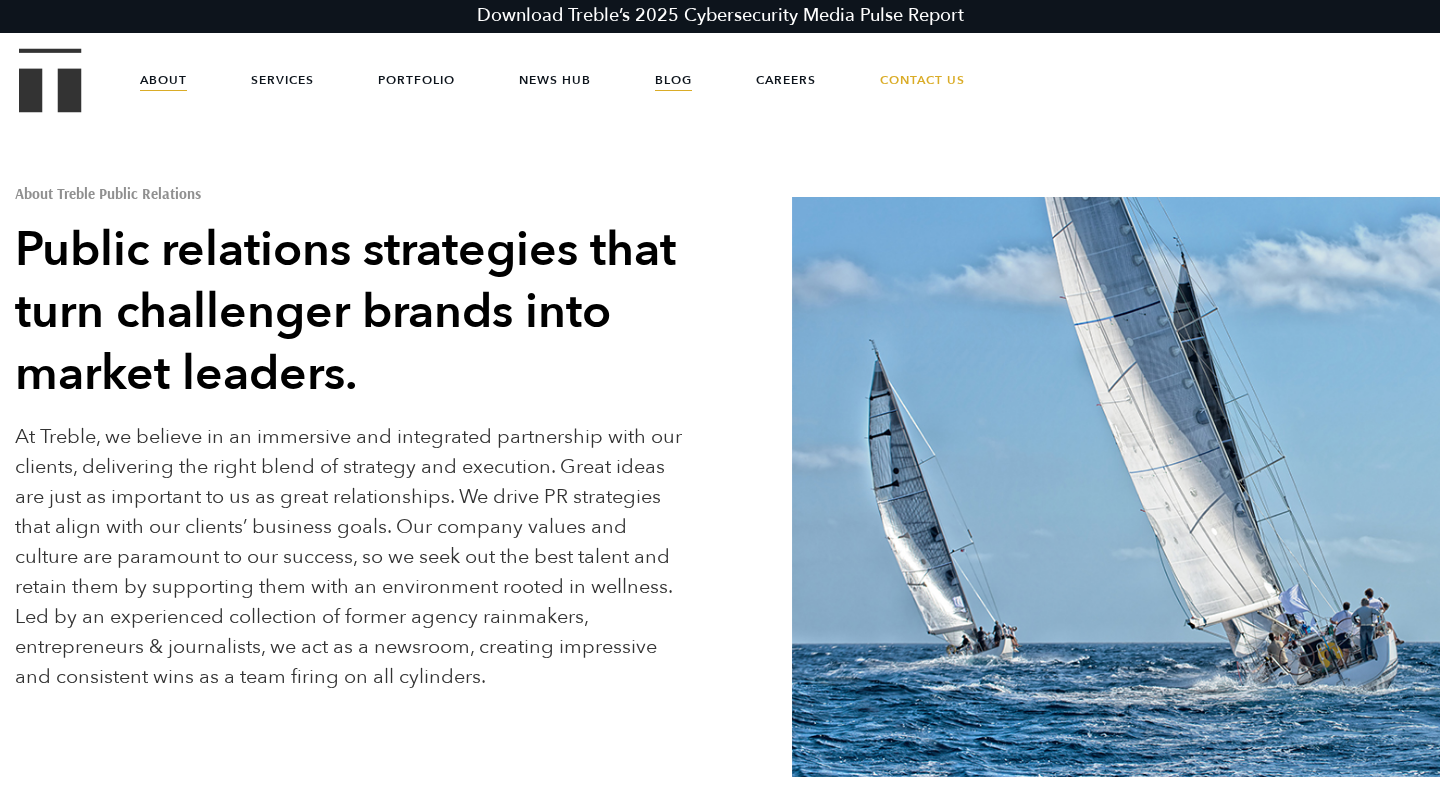 click on "Blog" at bounding box center (673, 80) 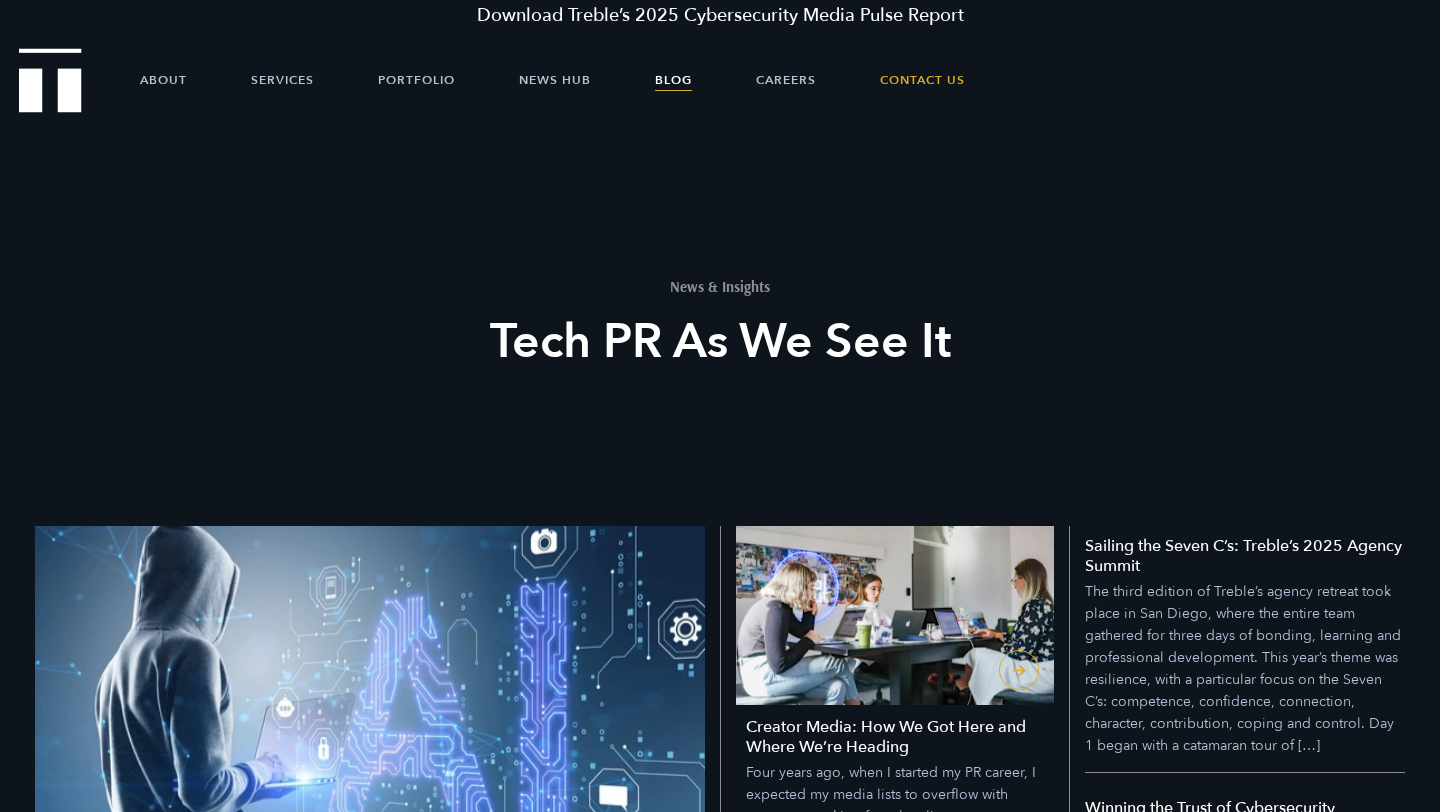 scroll, scrollTop: 0, scrollLeft: 0, axis: both 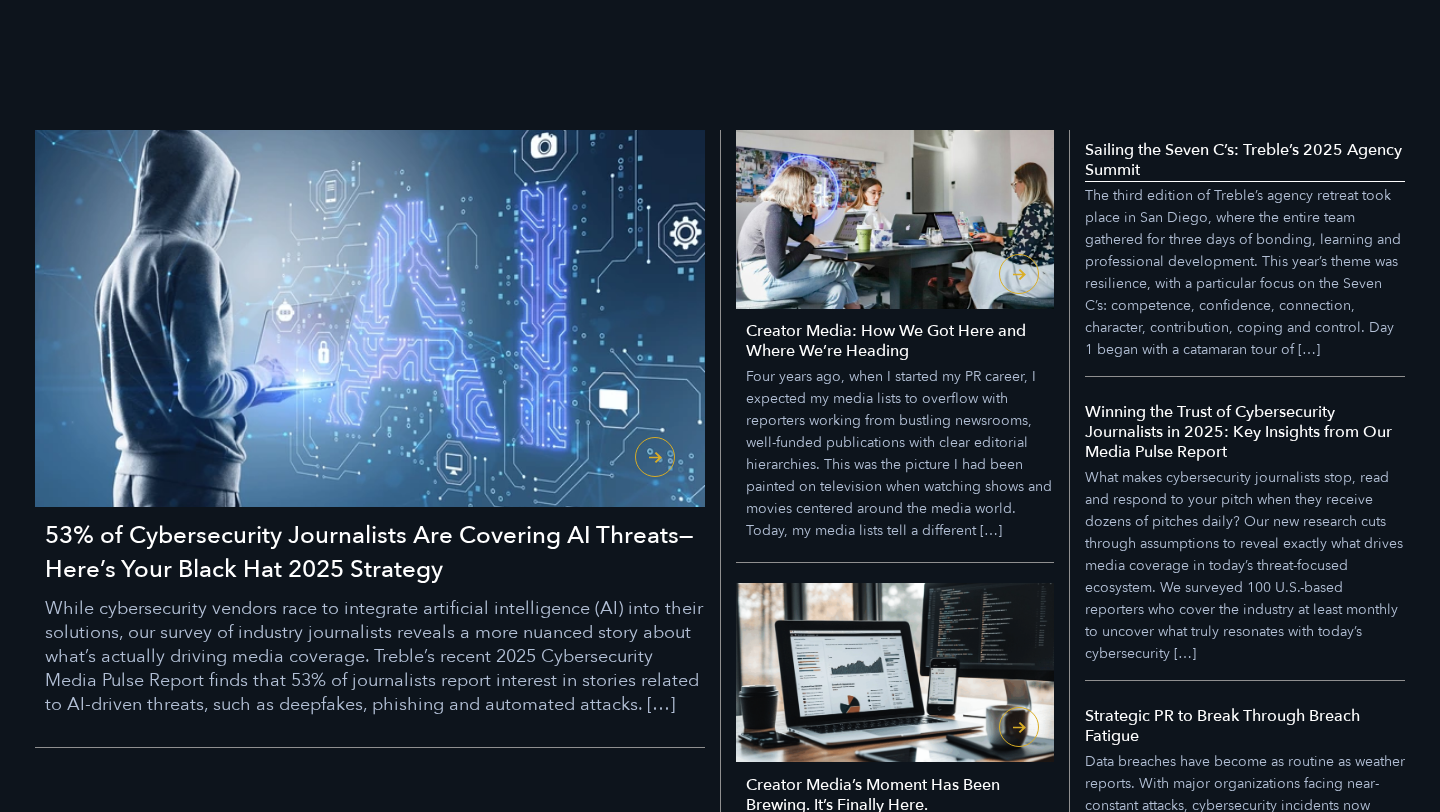 click on "Sailing the Seven C’s: Treble’s 2025 Agency Summit" at bounding box center (1245, 160) 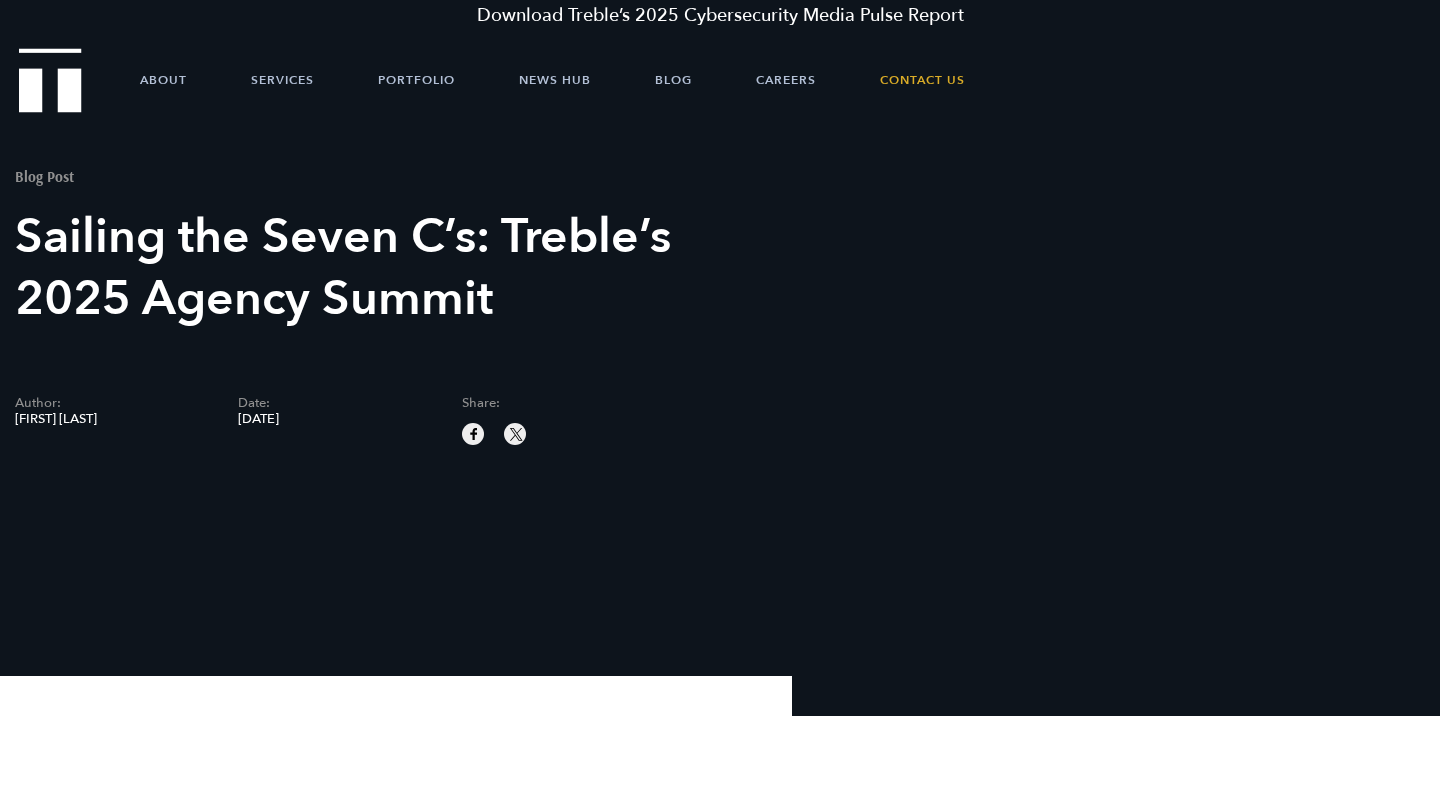 scroll, scrollTop: 0, scrollLeft: 0, axis: both 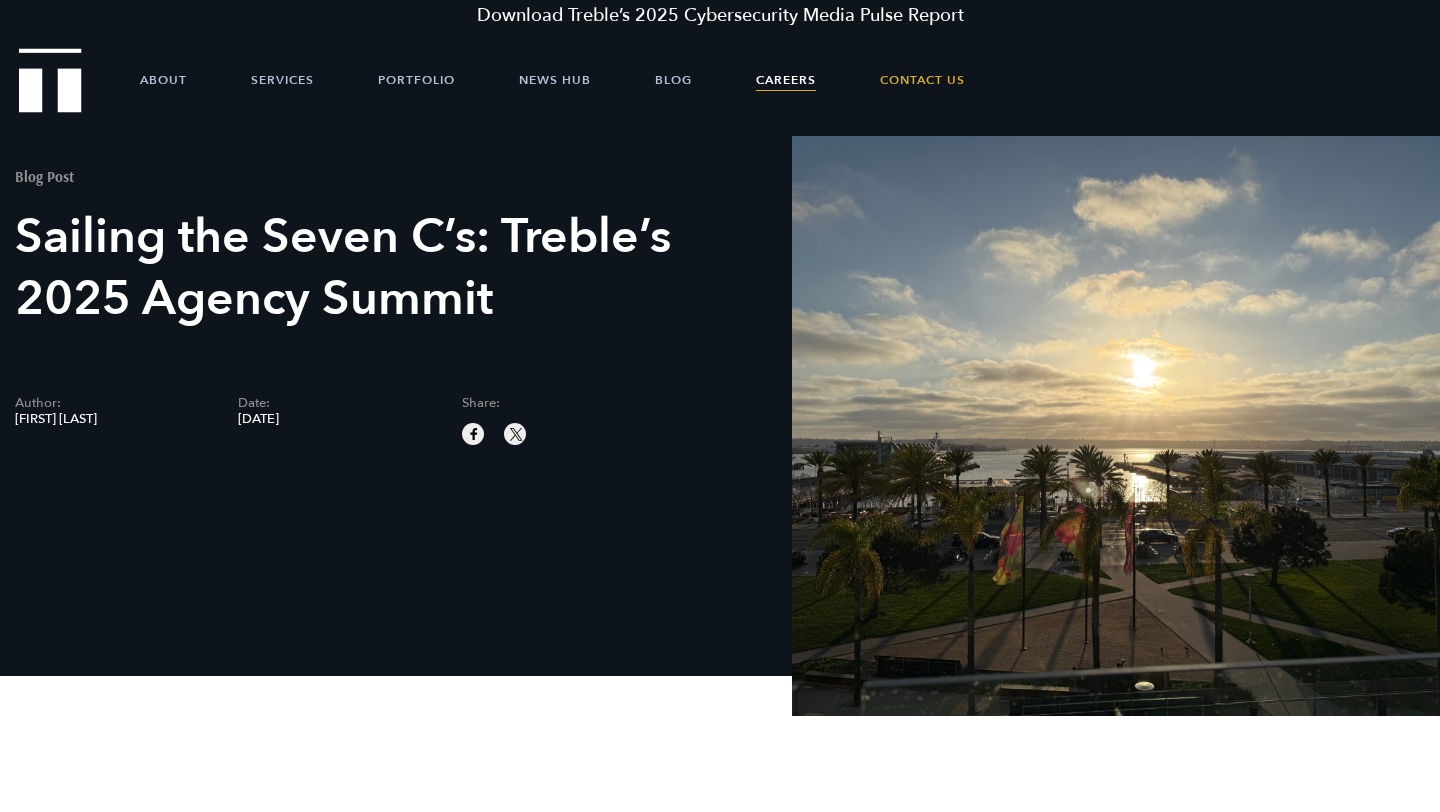 click on "Careers" at bounding box center (786, 80) 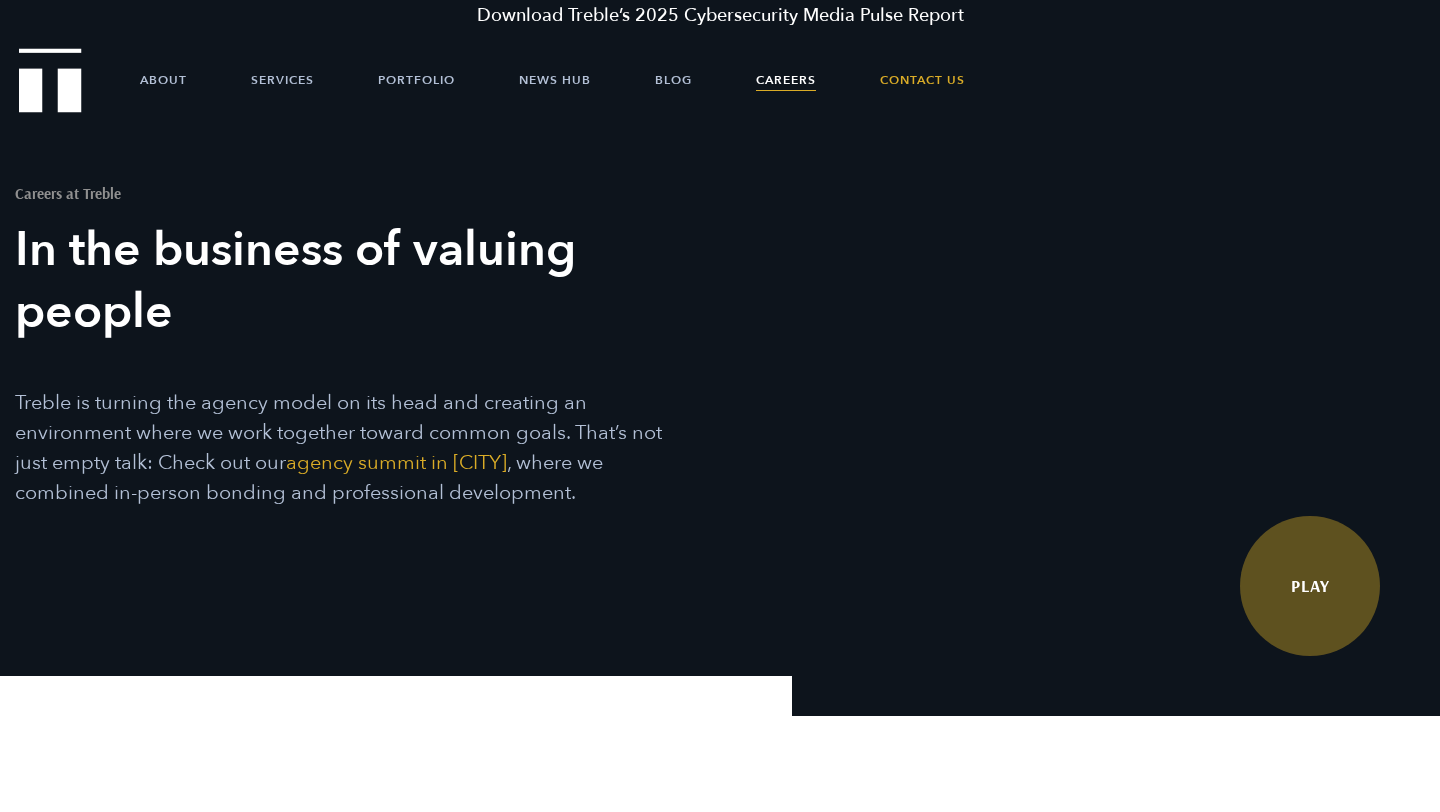 scroll, scrollTop: 0, scrollLeft: 0, axis: both 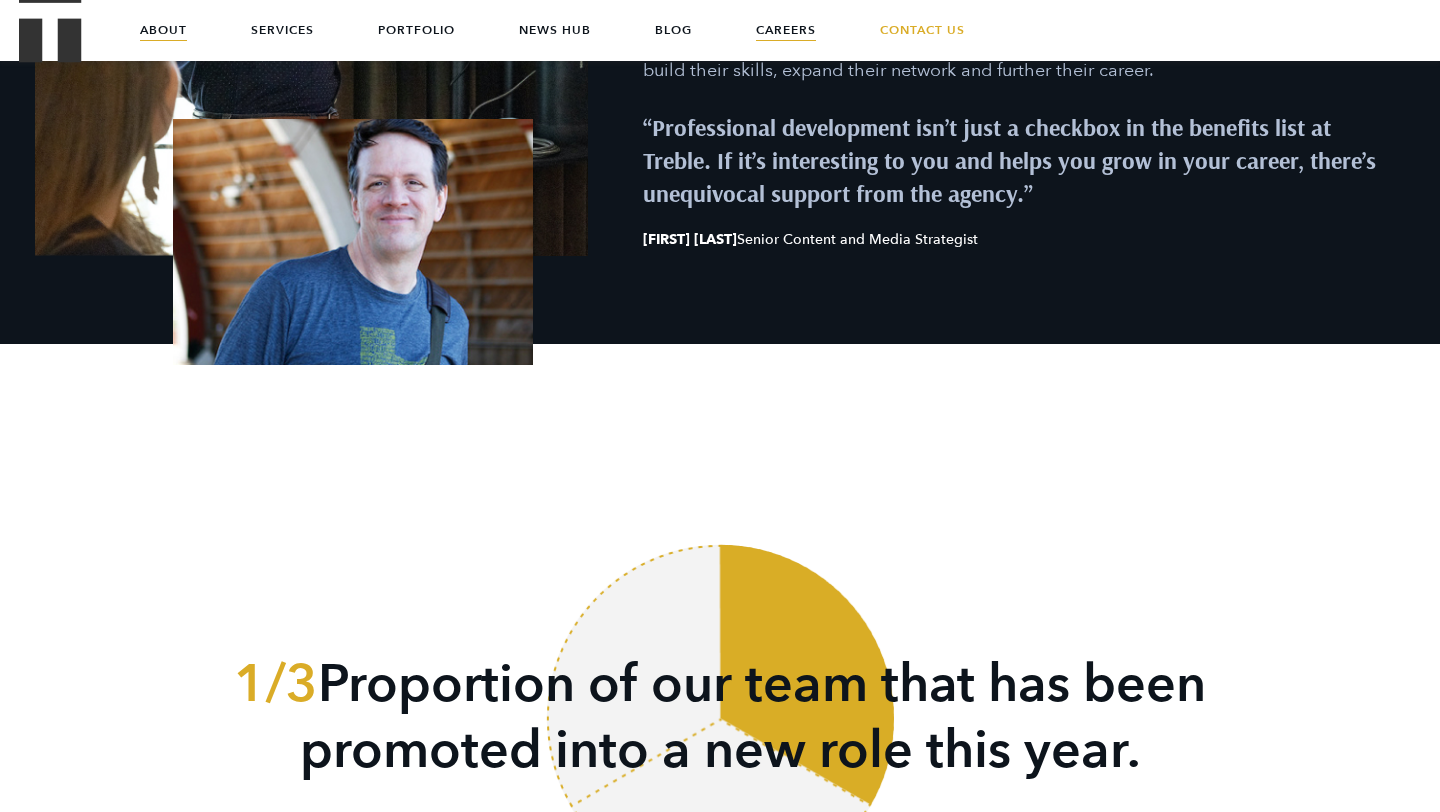 click on "About" at bounding box center [163, 30] 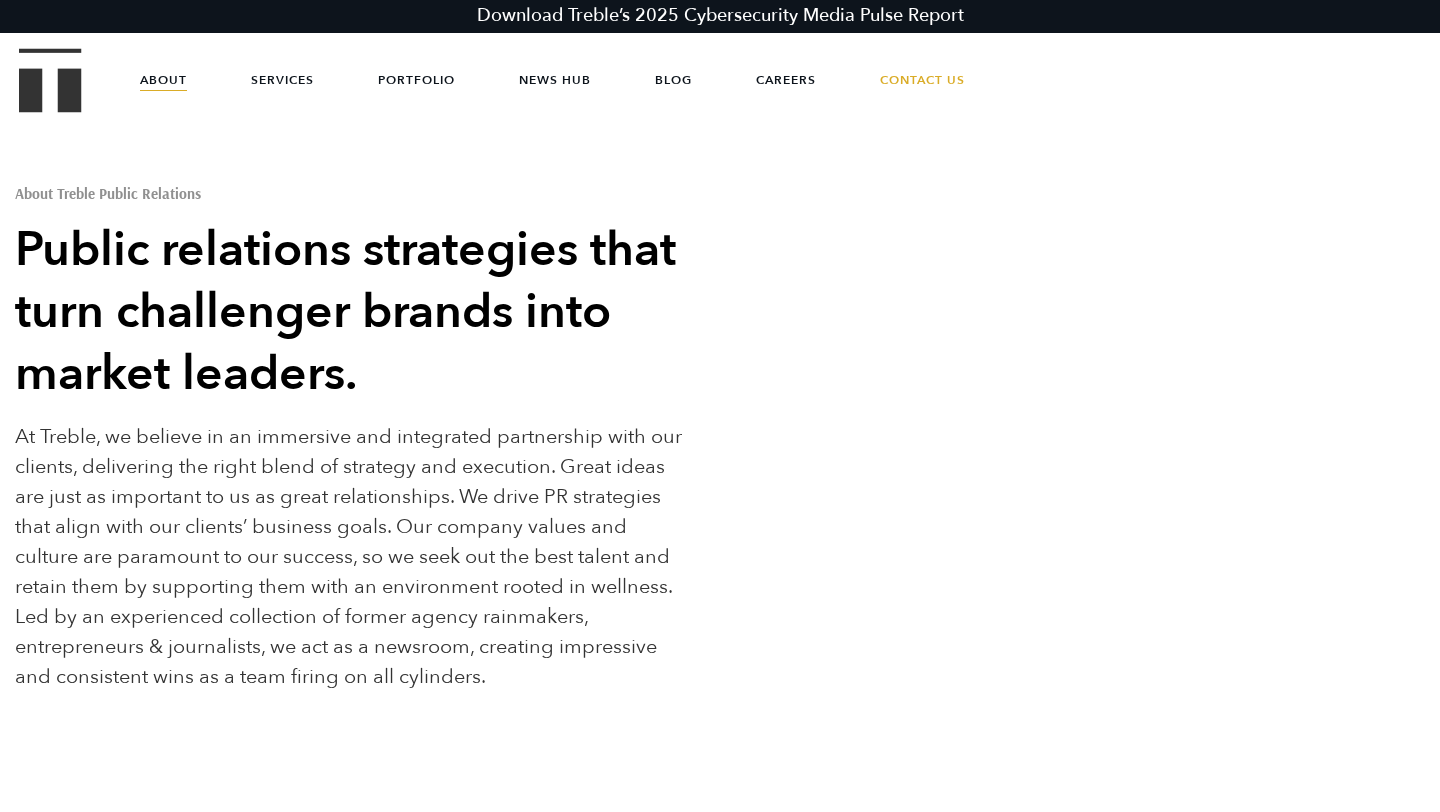 scroll, scrollTop: 0, scrollLeft: 0, axis: both 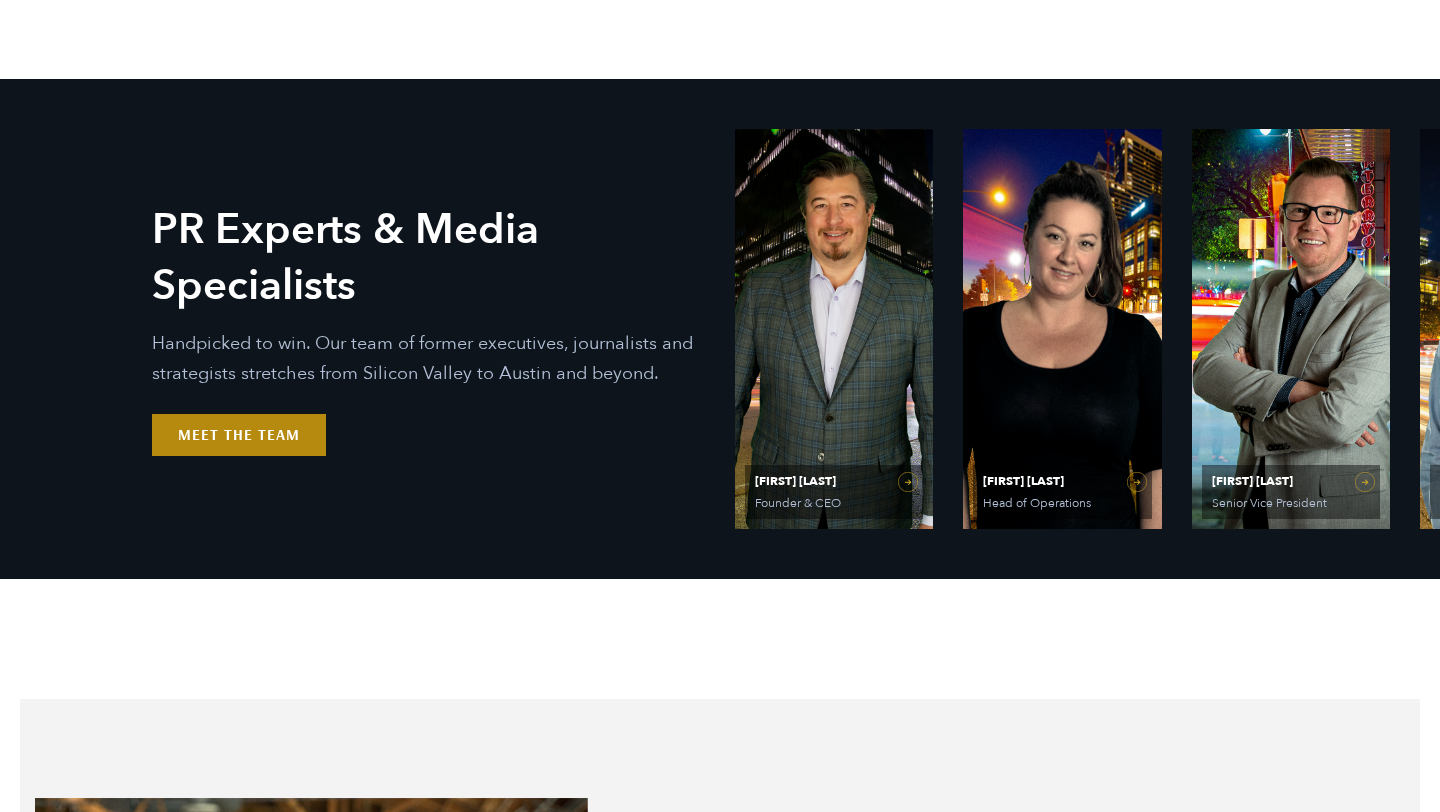 click on "Meet the Team" at bounding box center (239, 435) 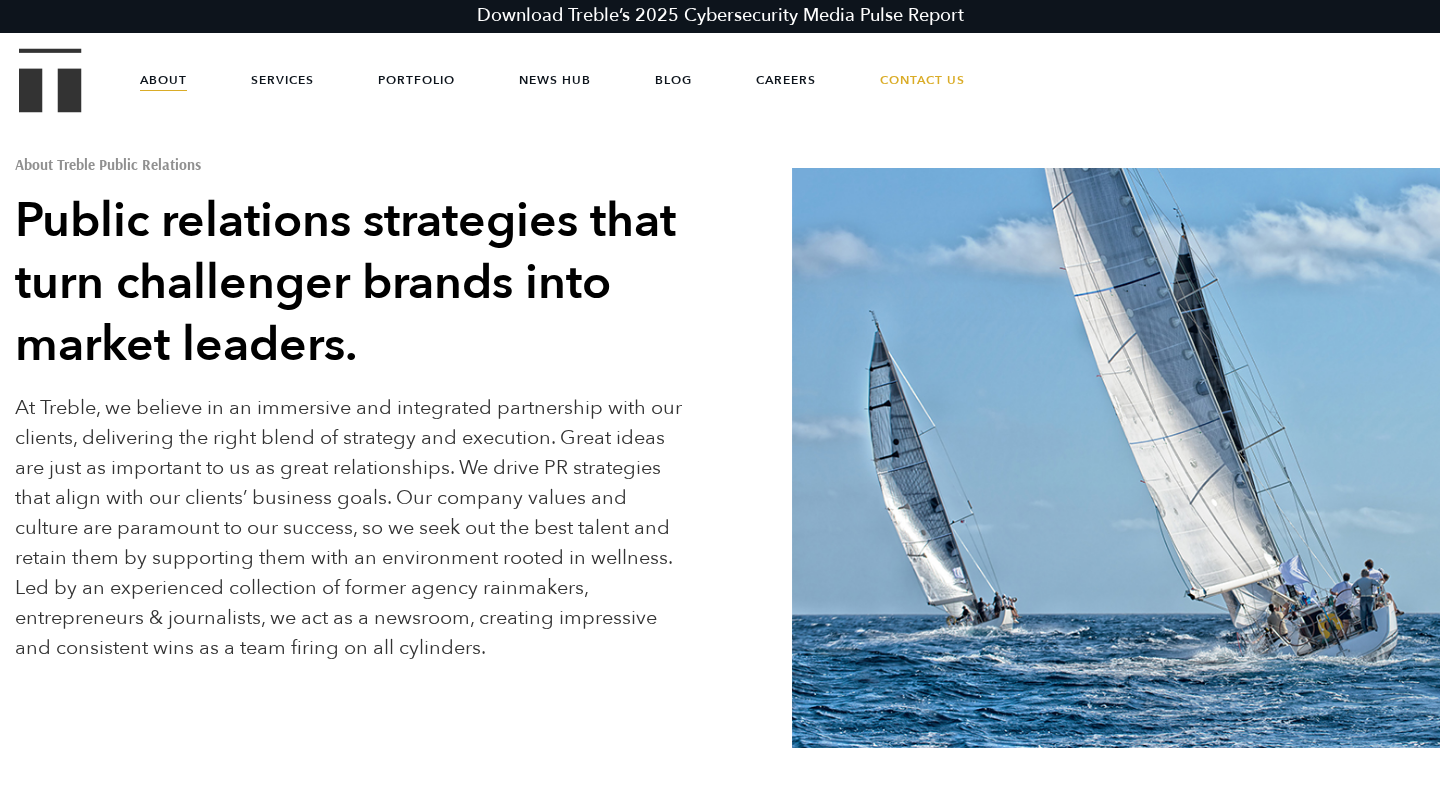 scroll, scrollTop: 0, scrollLeft: 0, axis: both 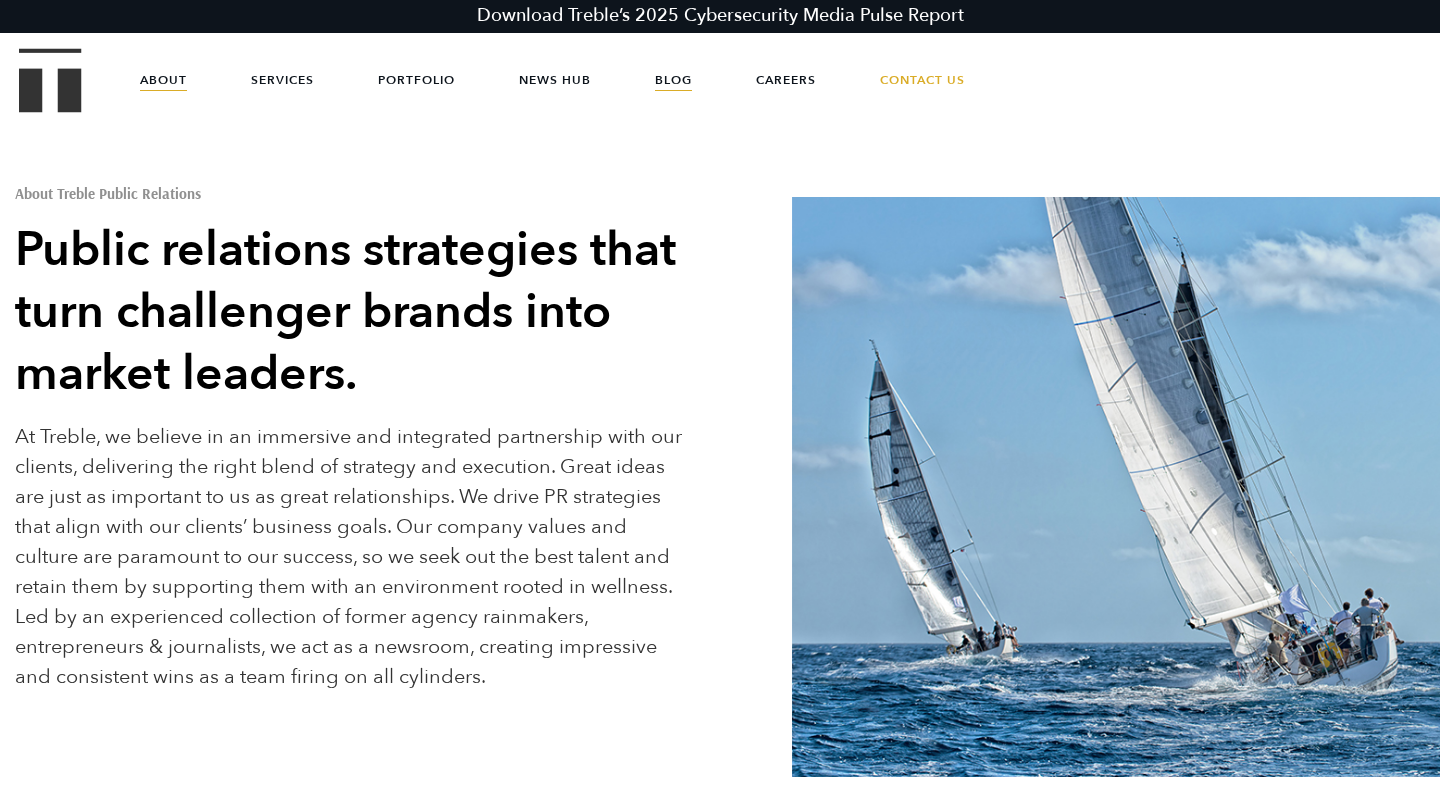 click on "Blog" at bounding box center [673, 80] 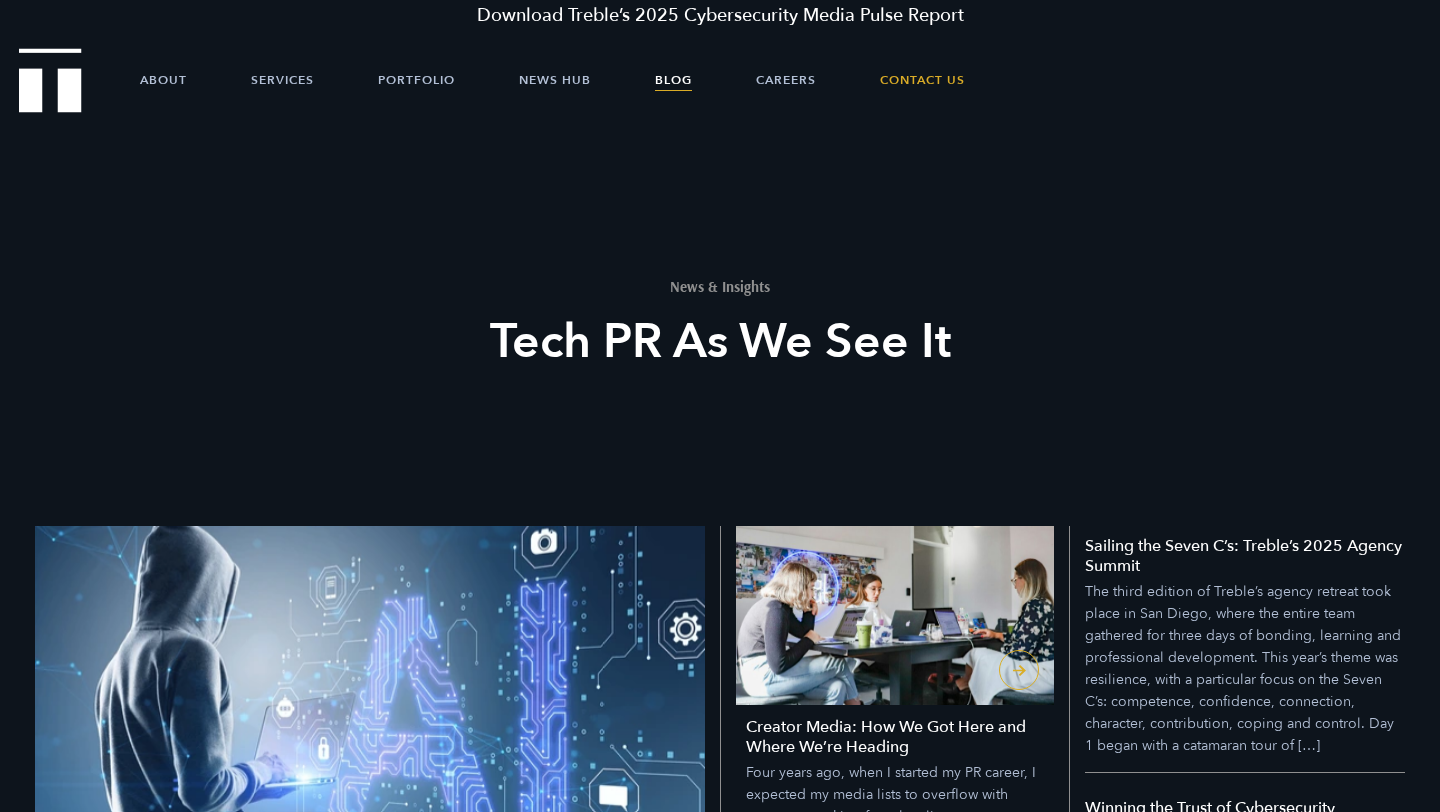 scroll, scrollTop: 0, scrollLeft: 0, axis: both 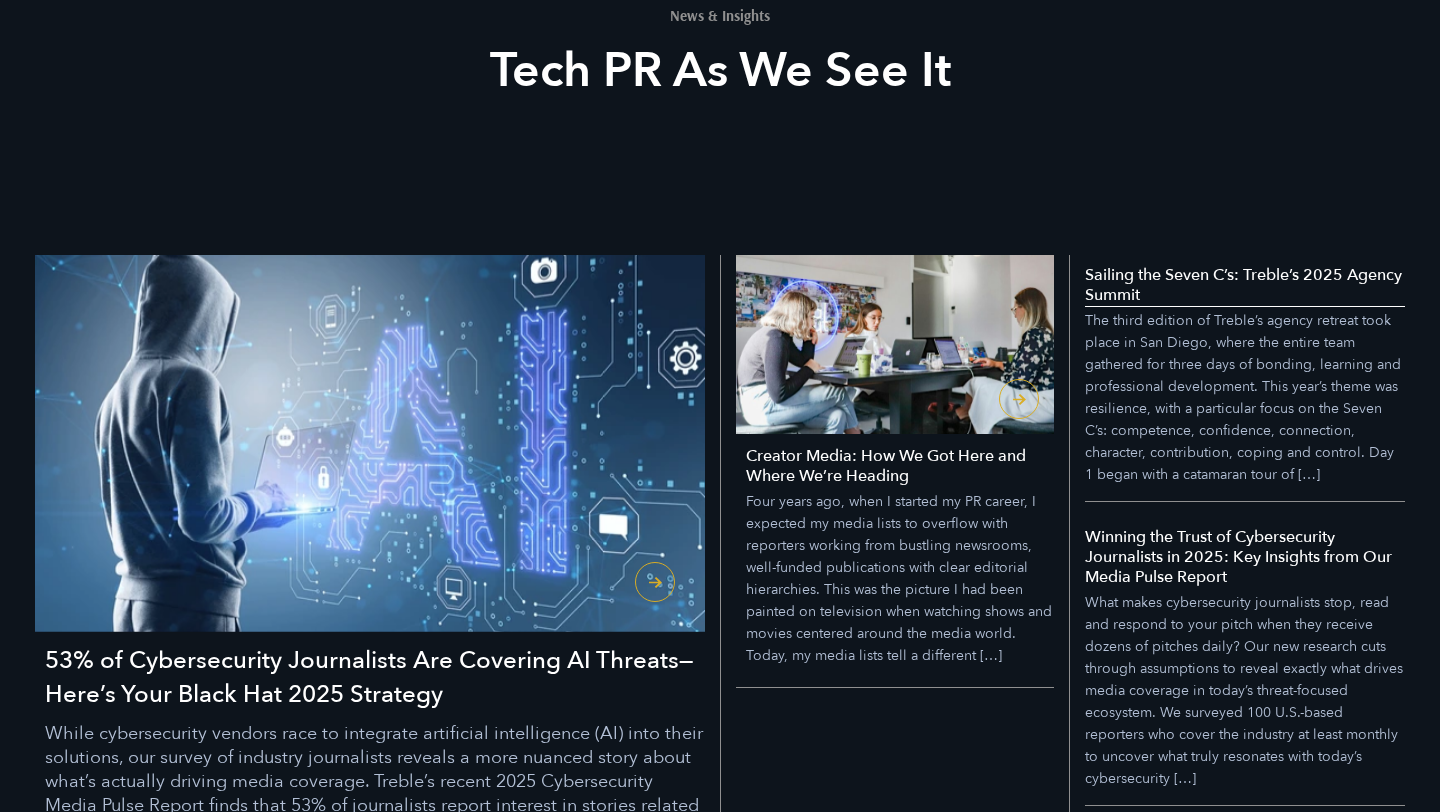 click on "Sailing the Seven C’s: Treble’s 2025 Agency Summit" at bounding box center [1245, 285] 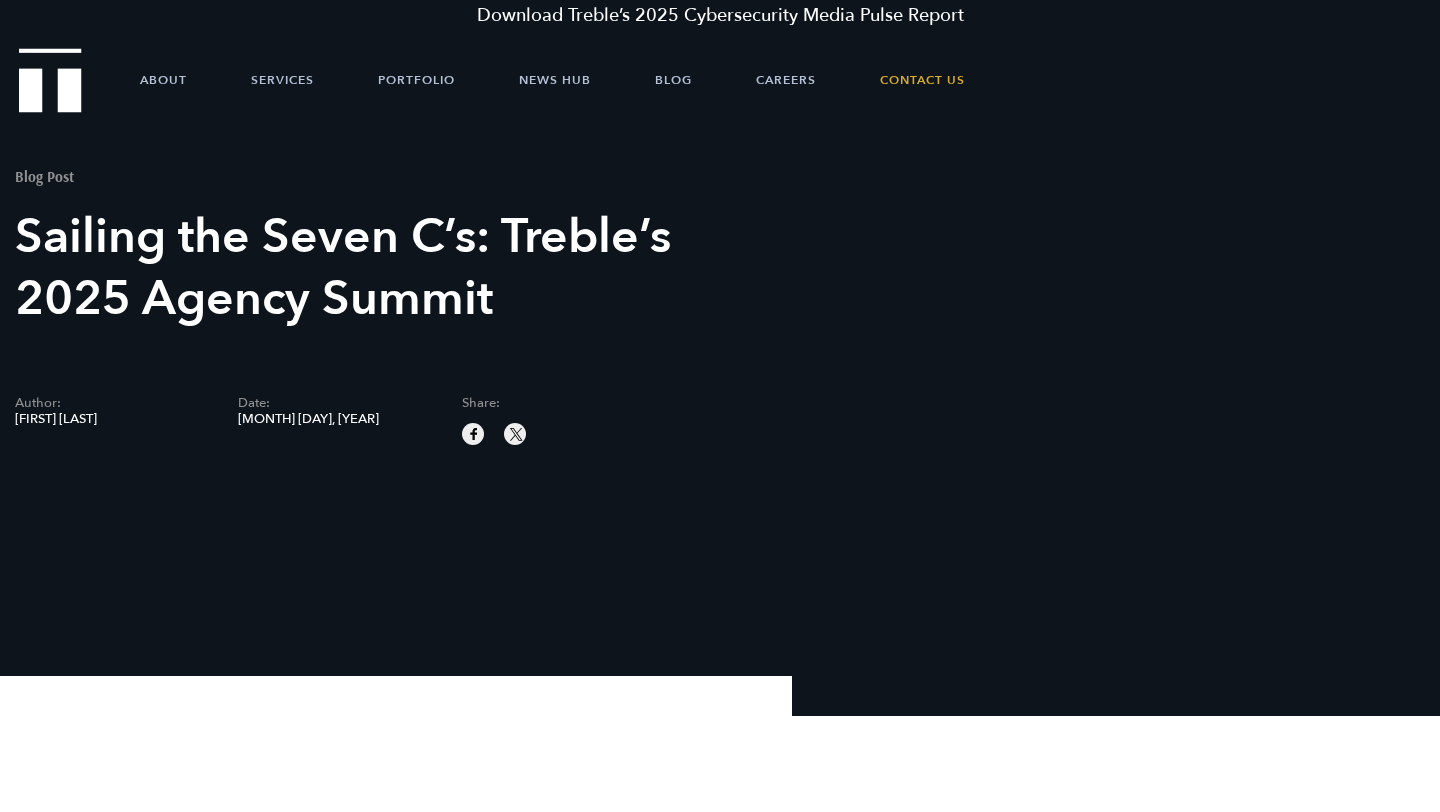 scroll, scrollTop: 0, scrollLeft: 0, axis: both 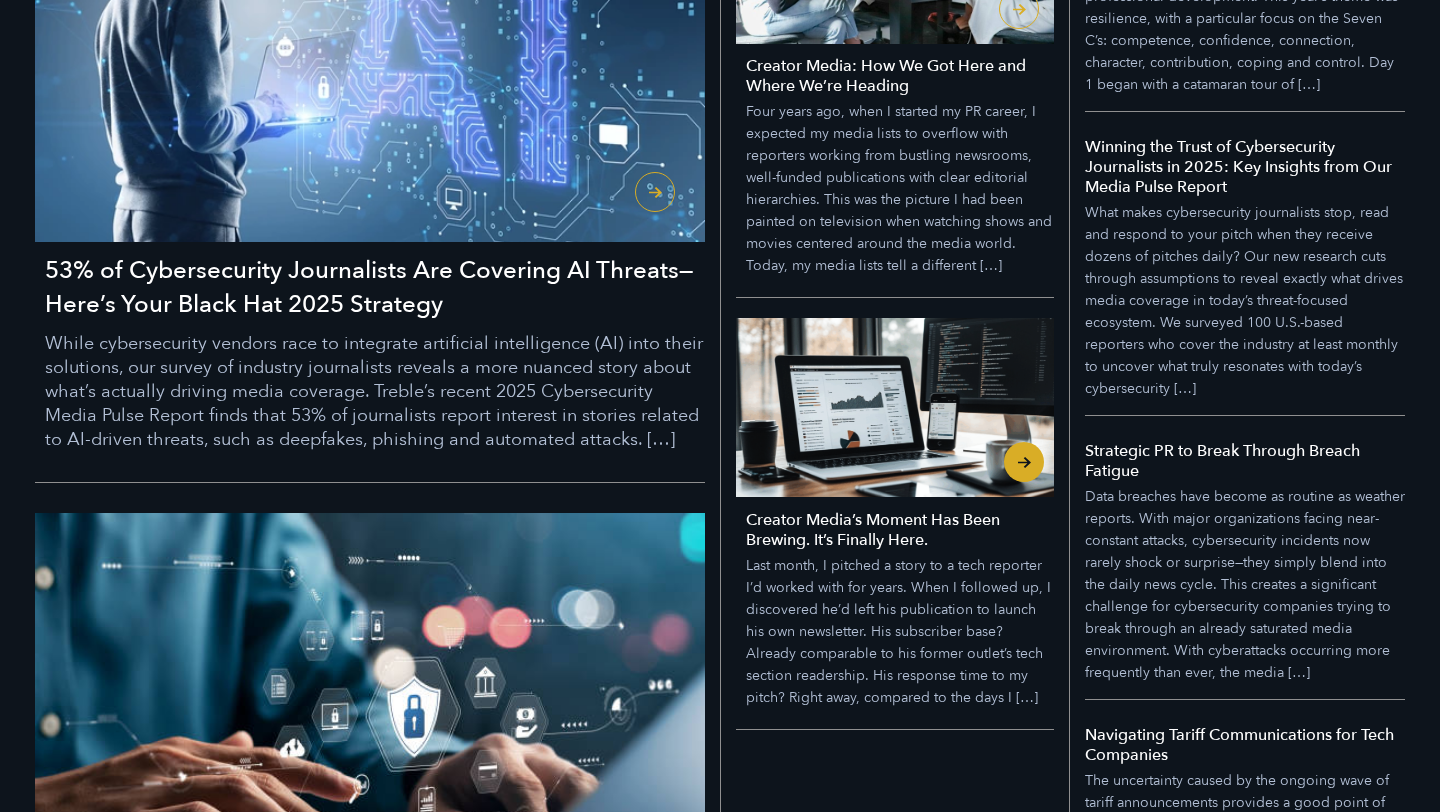 click at bounding box center [895, 407] 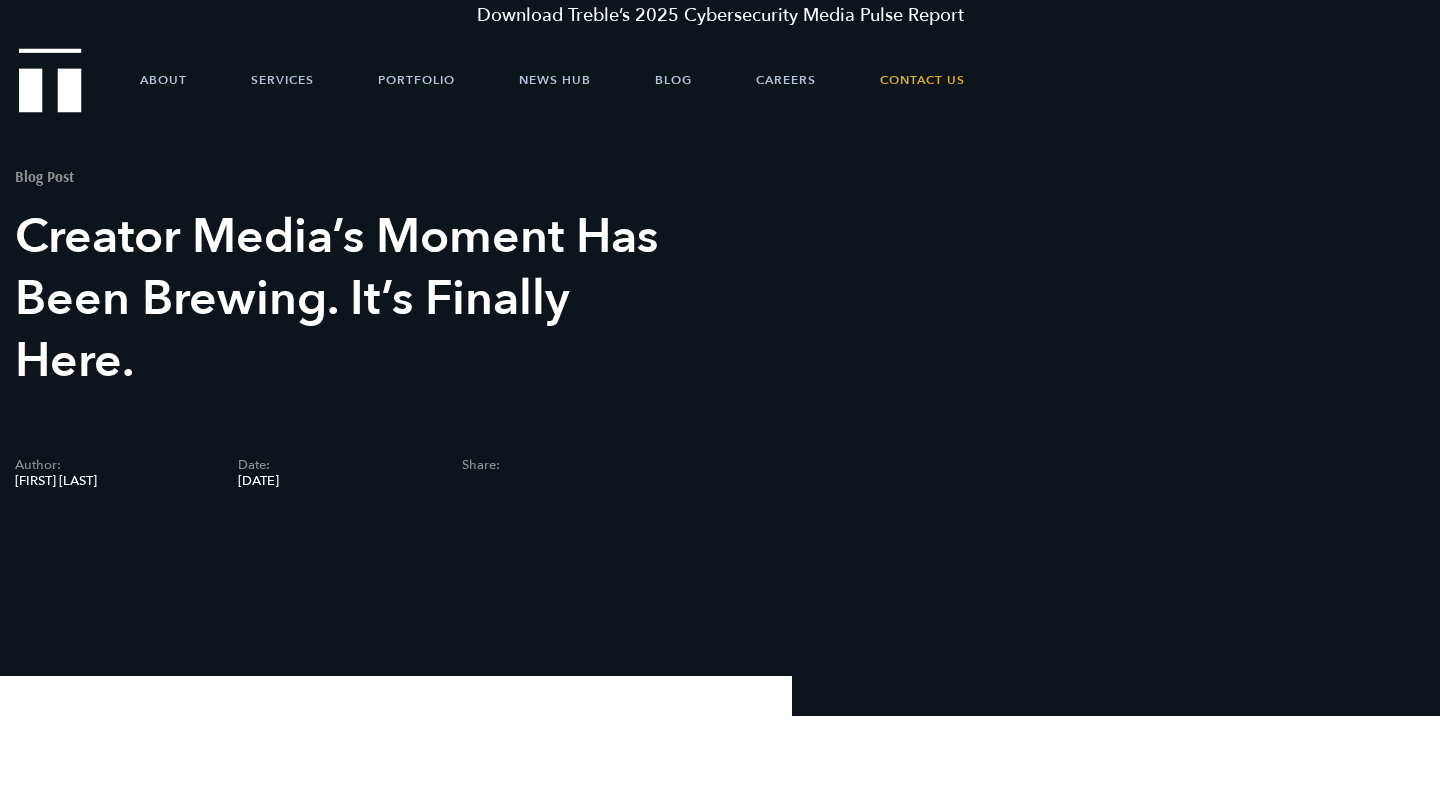 scroll, scrollTop: 0, scrollLeft: 0, axis: both 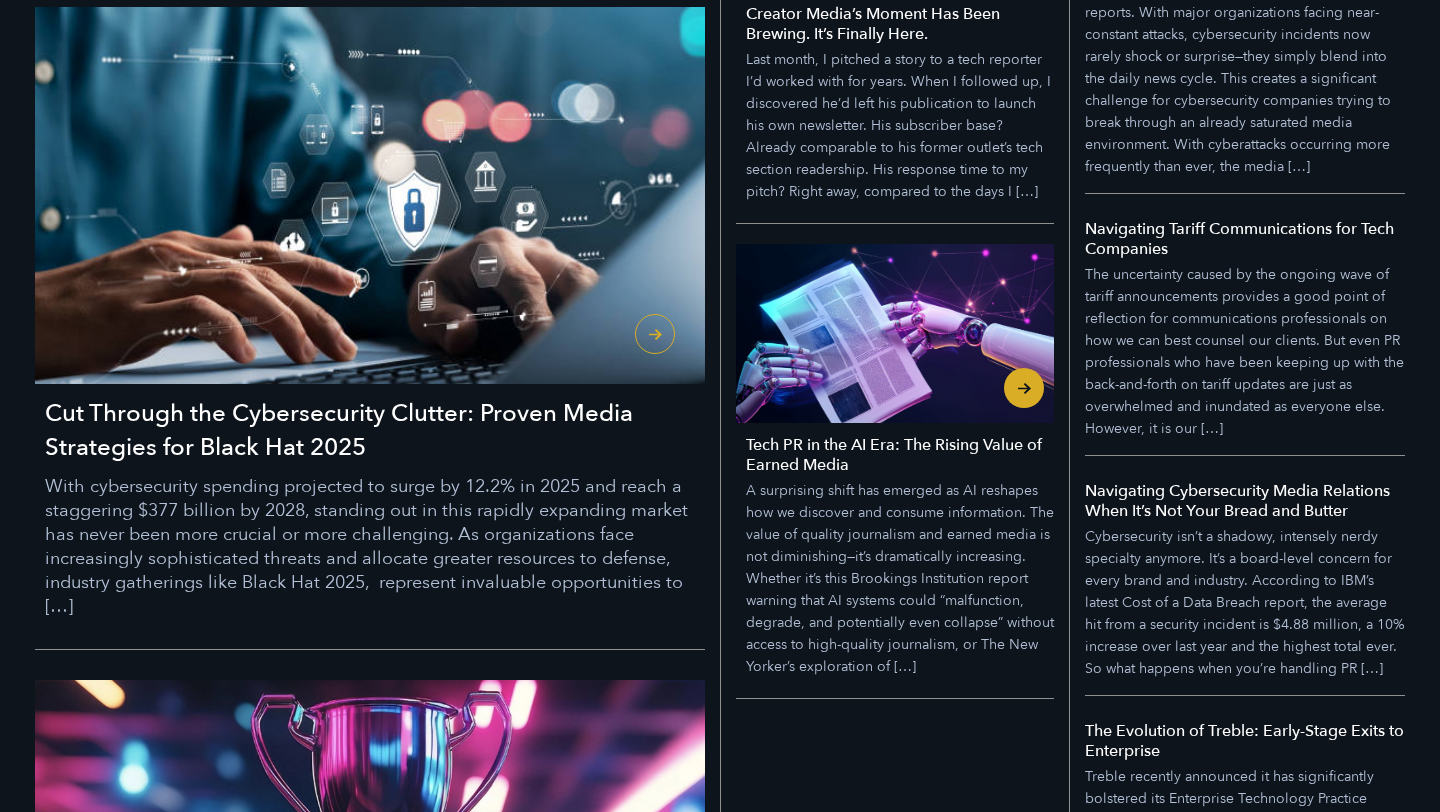 click on "Tech PR in the AI Era: The Rising Value of Earned Media" at bounding box center (900, 455) 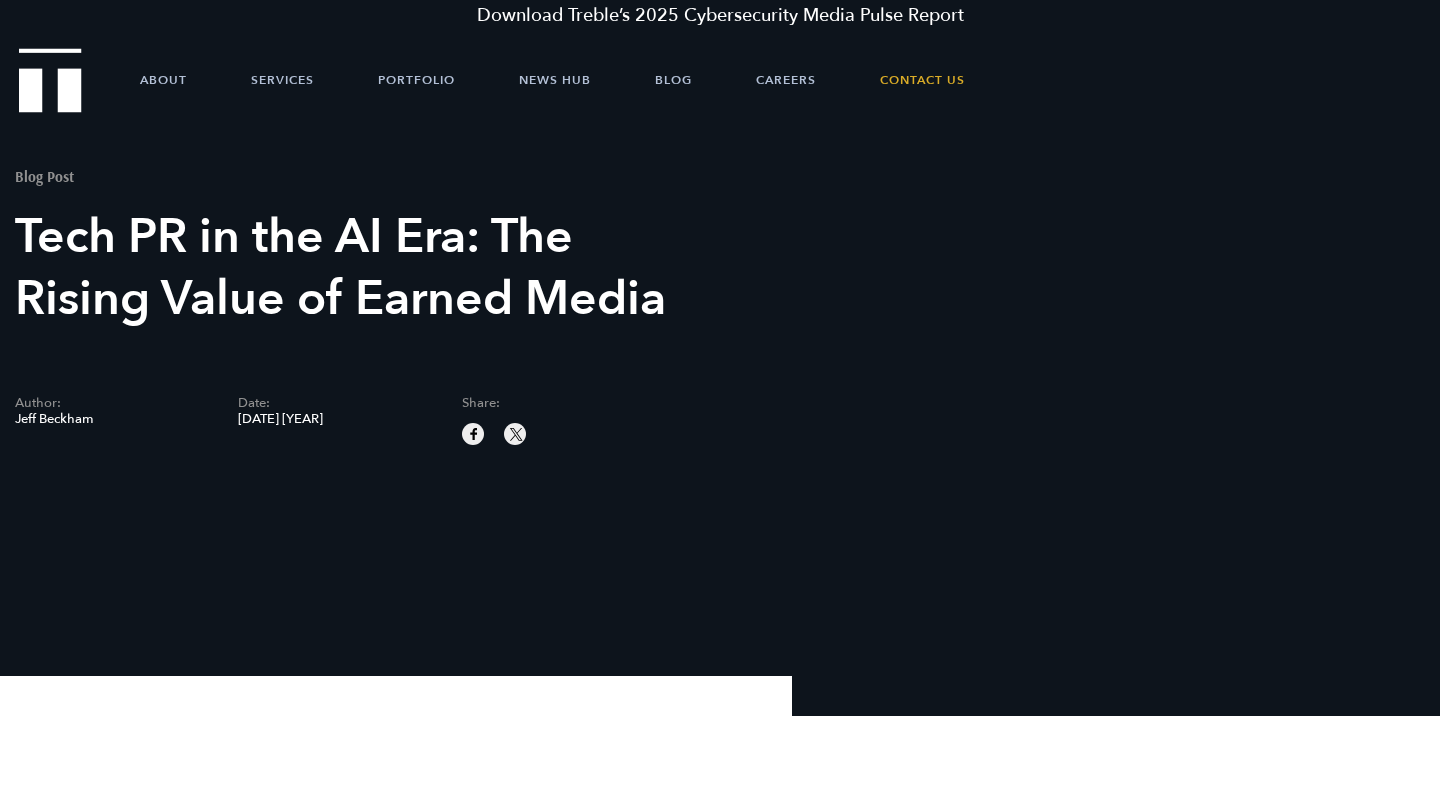 scroll, scrollTop: 0, scrollLeft: 0, axis: both 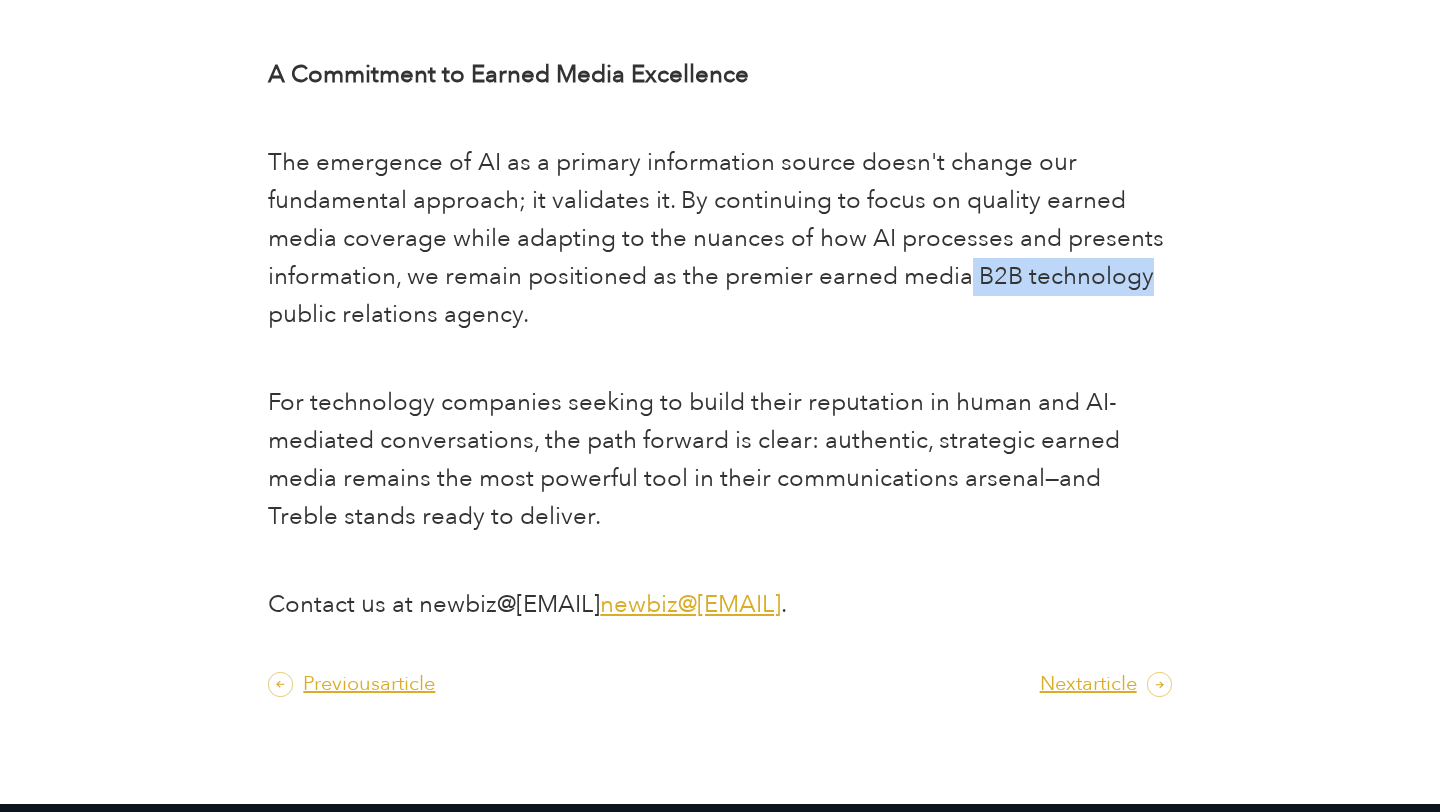 drag, startPoint x: 968, startPoint y: 278, endPoint x: 1143, endPoint y: 278, distance: 175 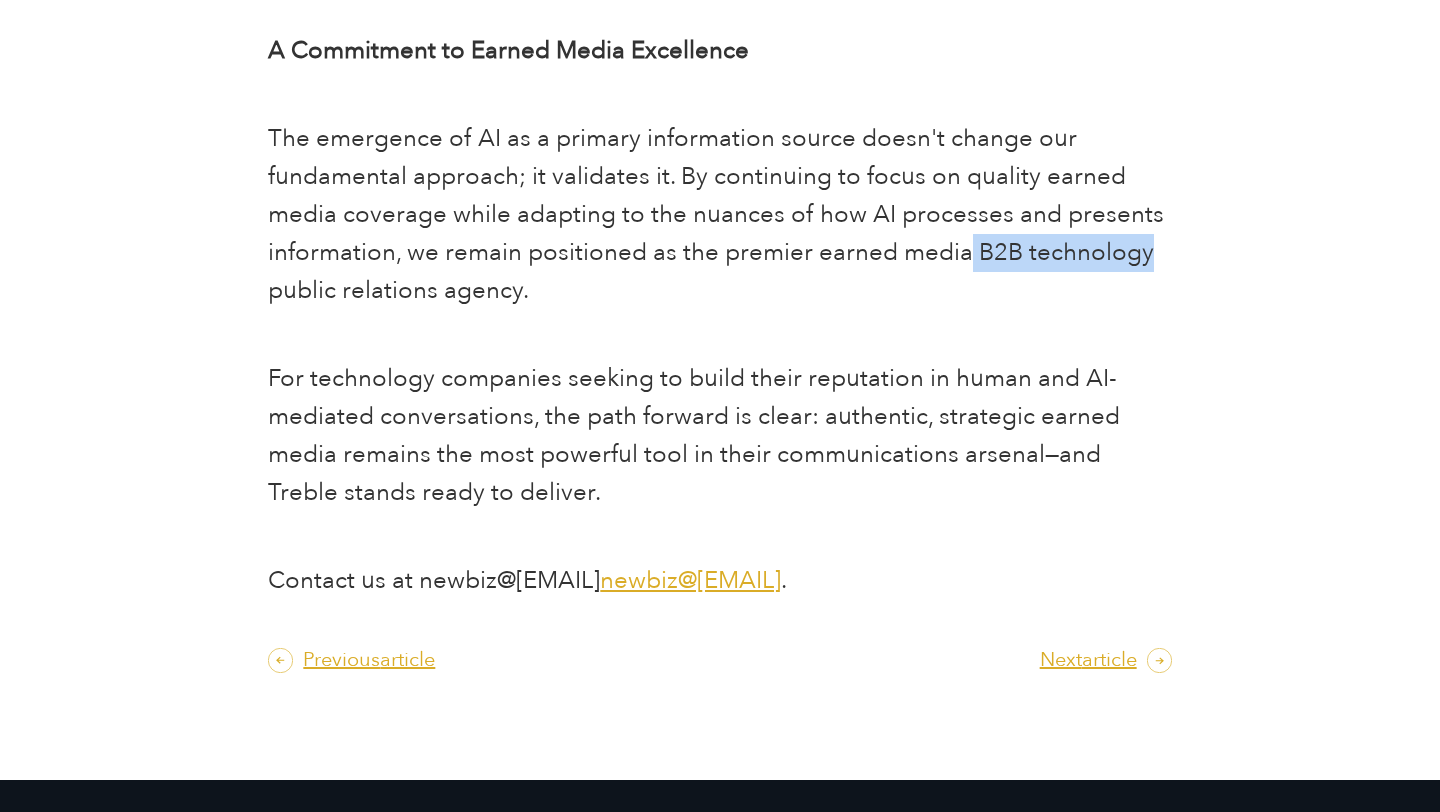 scroll, scrollTop: 3597, scrollLeft: 0, axis: vertical 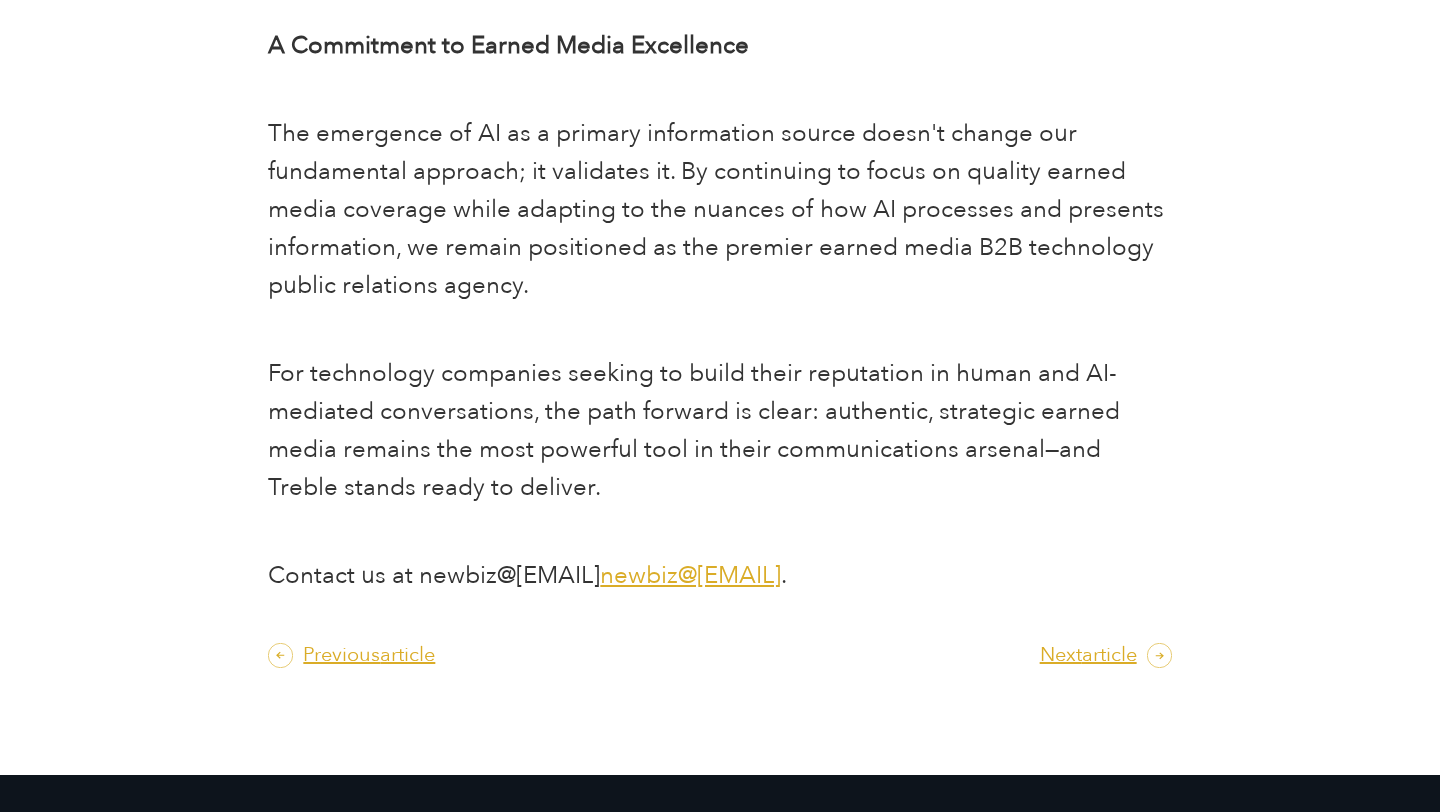 click at bounding box center (136, -1073) 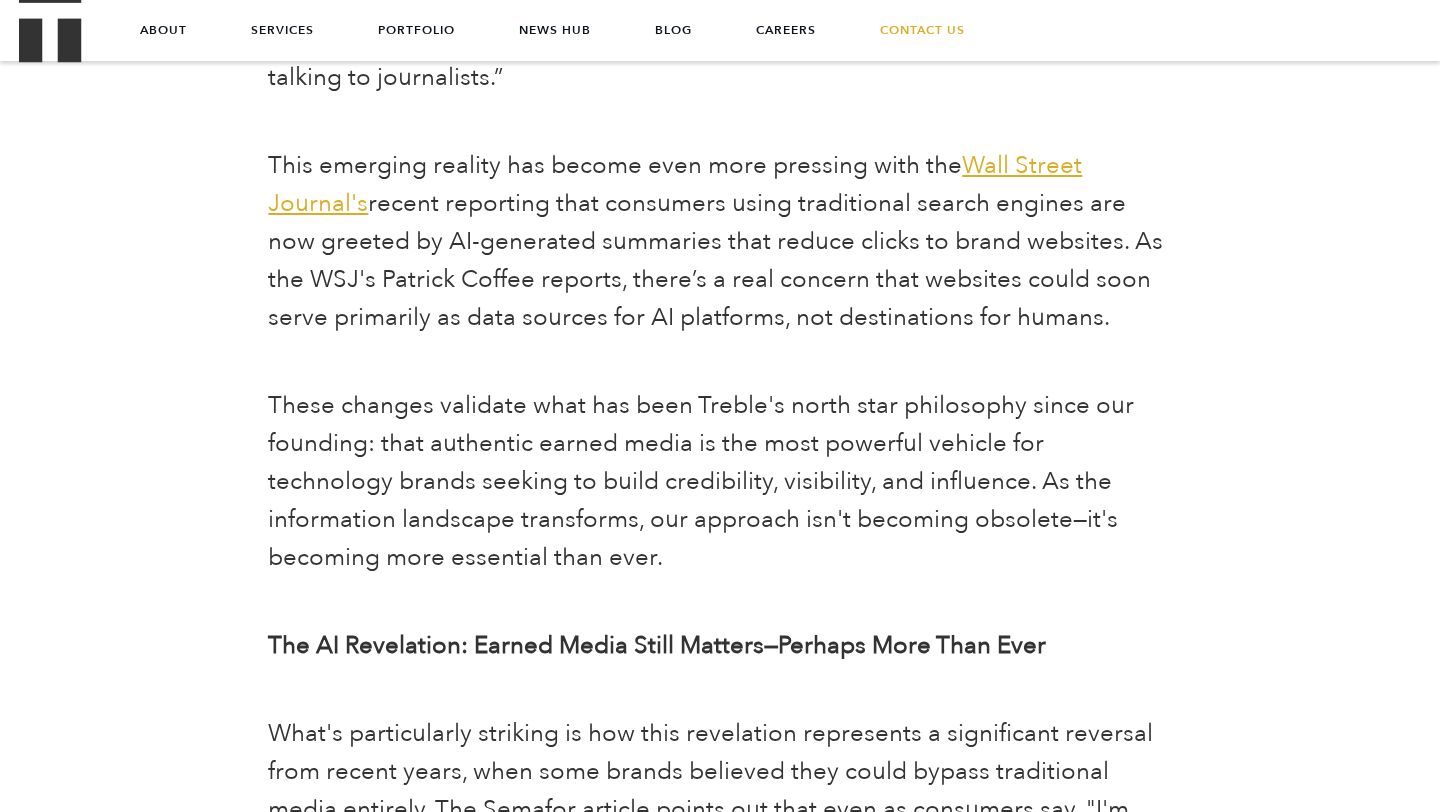 scroll, scrollTop: 0, scrollLeft: 0, axis: both 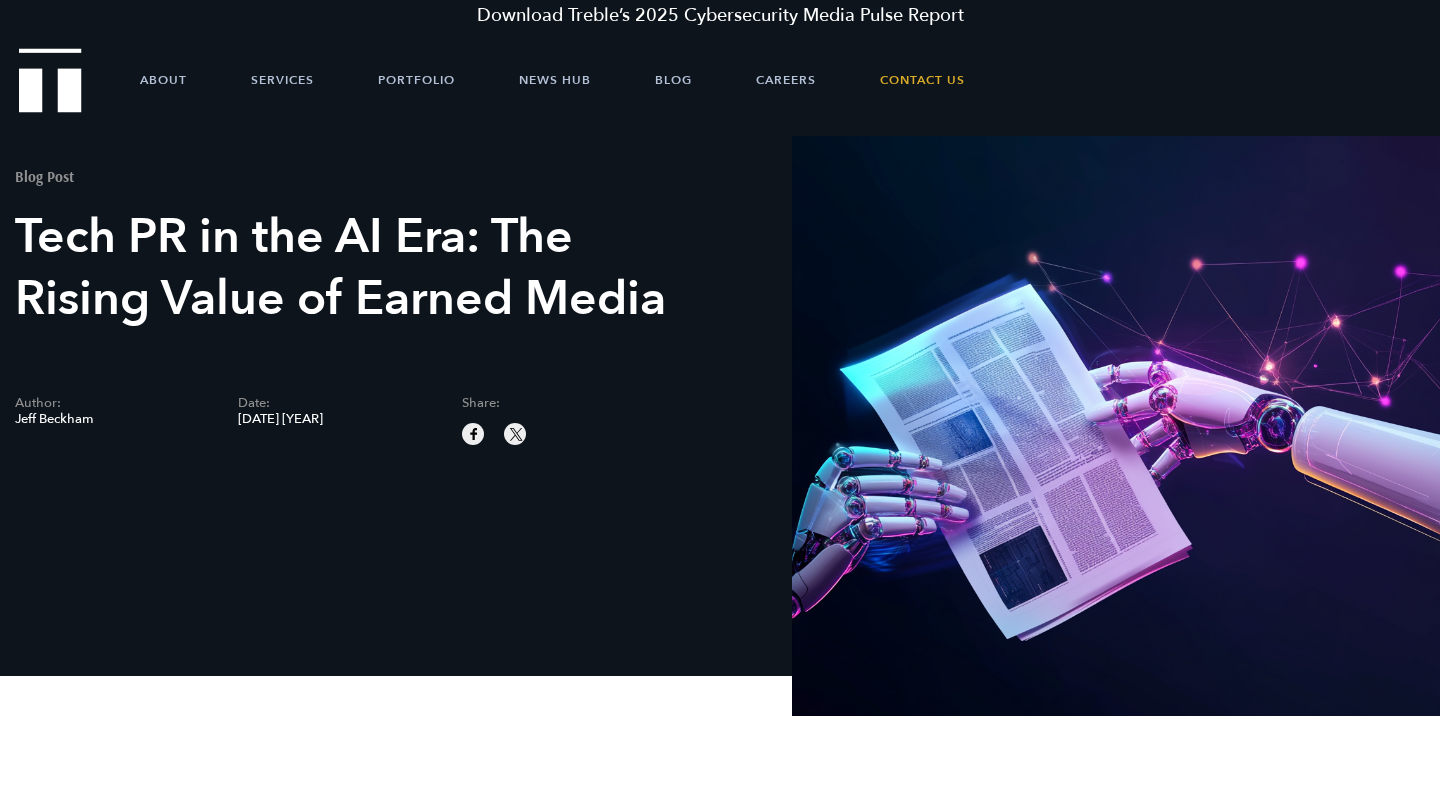 click on "About
Services
Portfolio
News Hub
Blog
Careers
Contact Us" at bounding box center (720, 80) 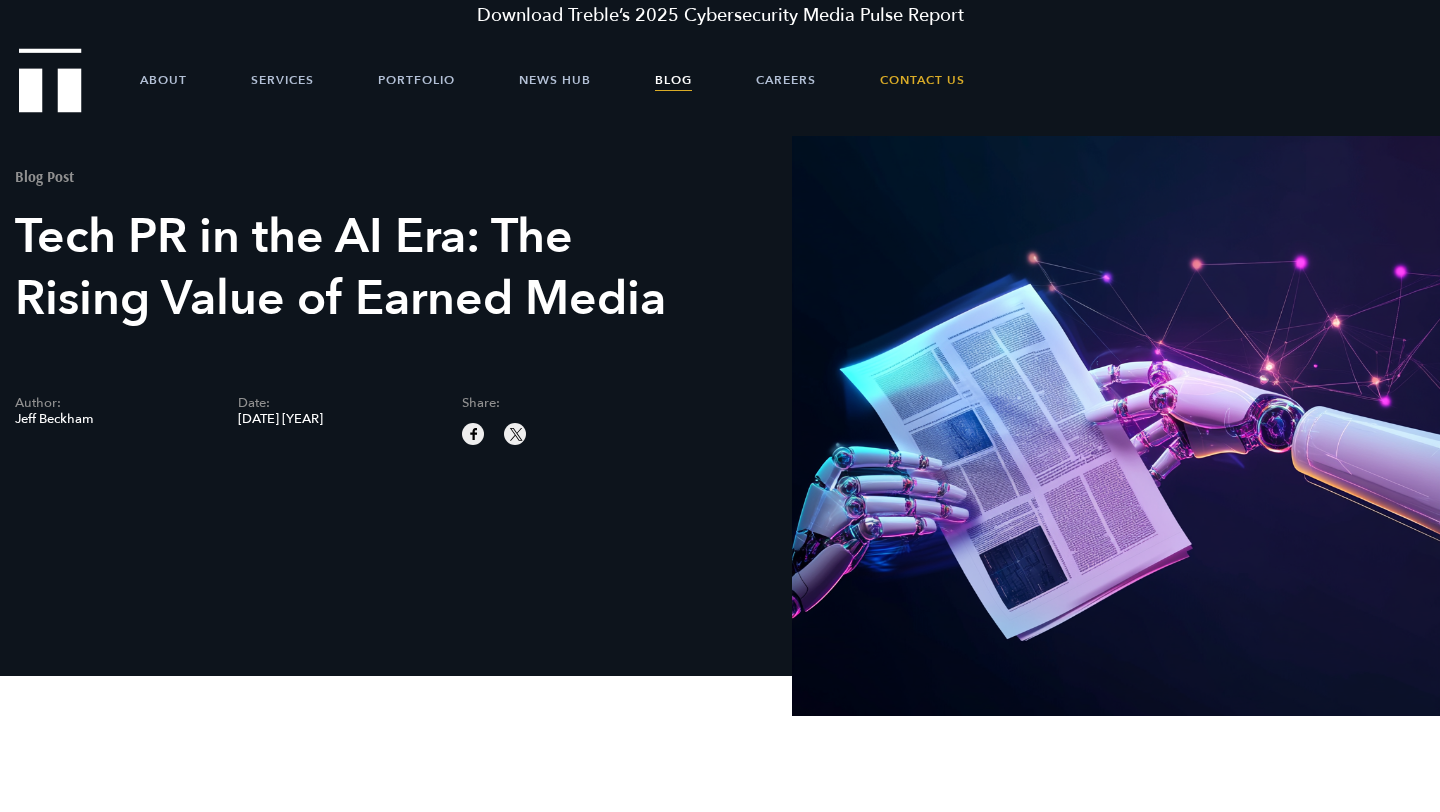 click on "Blog" at bounding box center (673, 80) 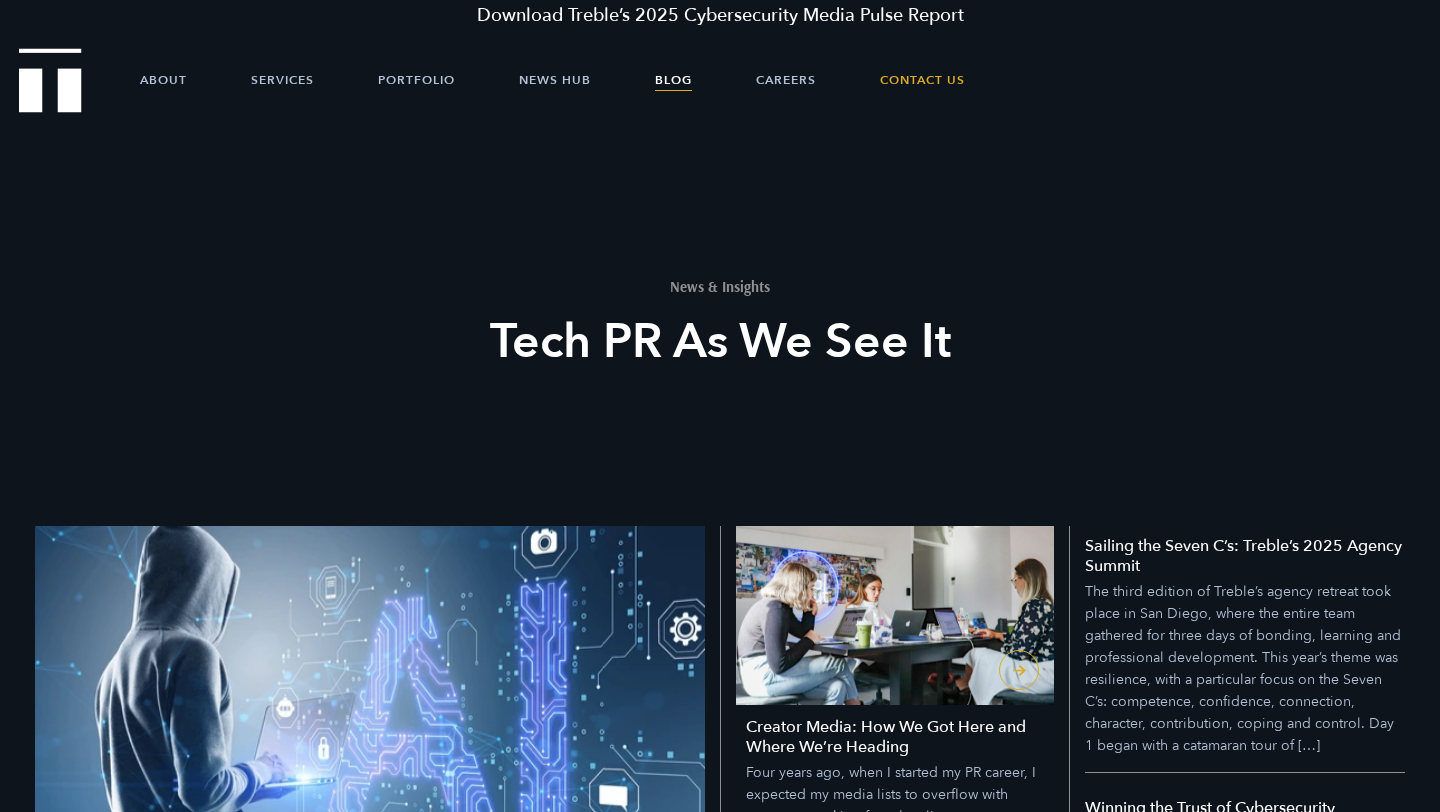 scroll, scrollTop: 0, scrollLeft: 0, axis: both 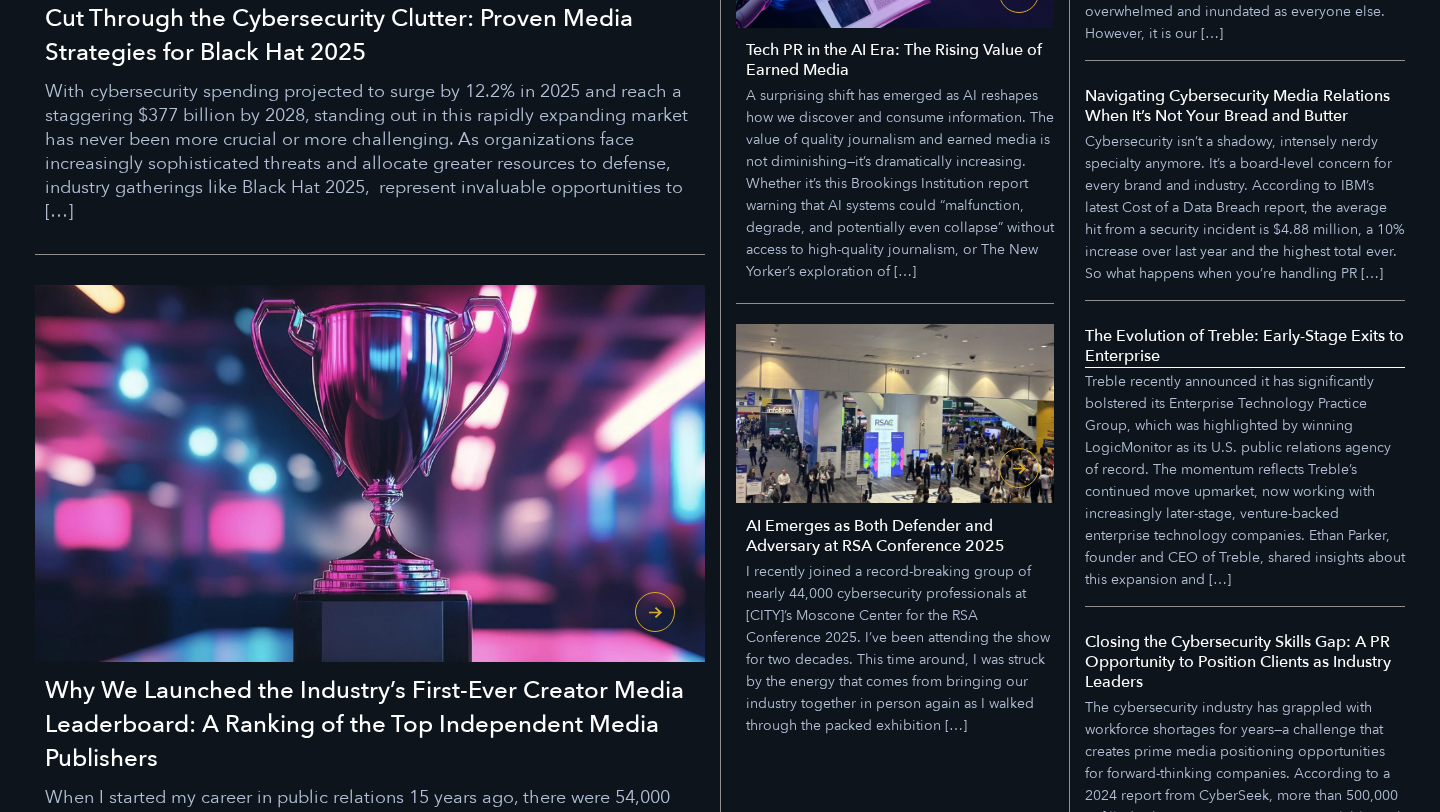 click on "The Evolution of Treble: Early-Stage Exits to Enterprise" at bounding box center [1245, 346] 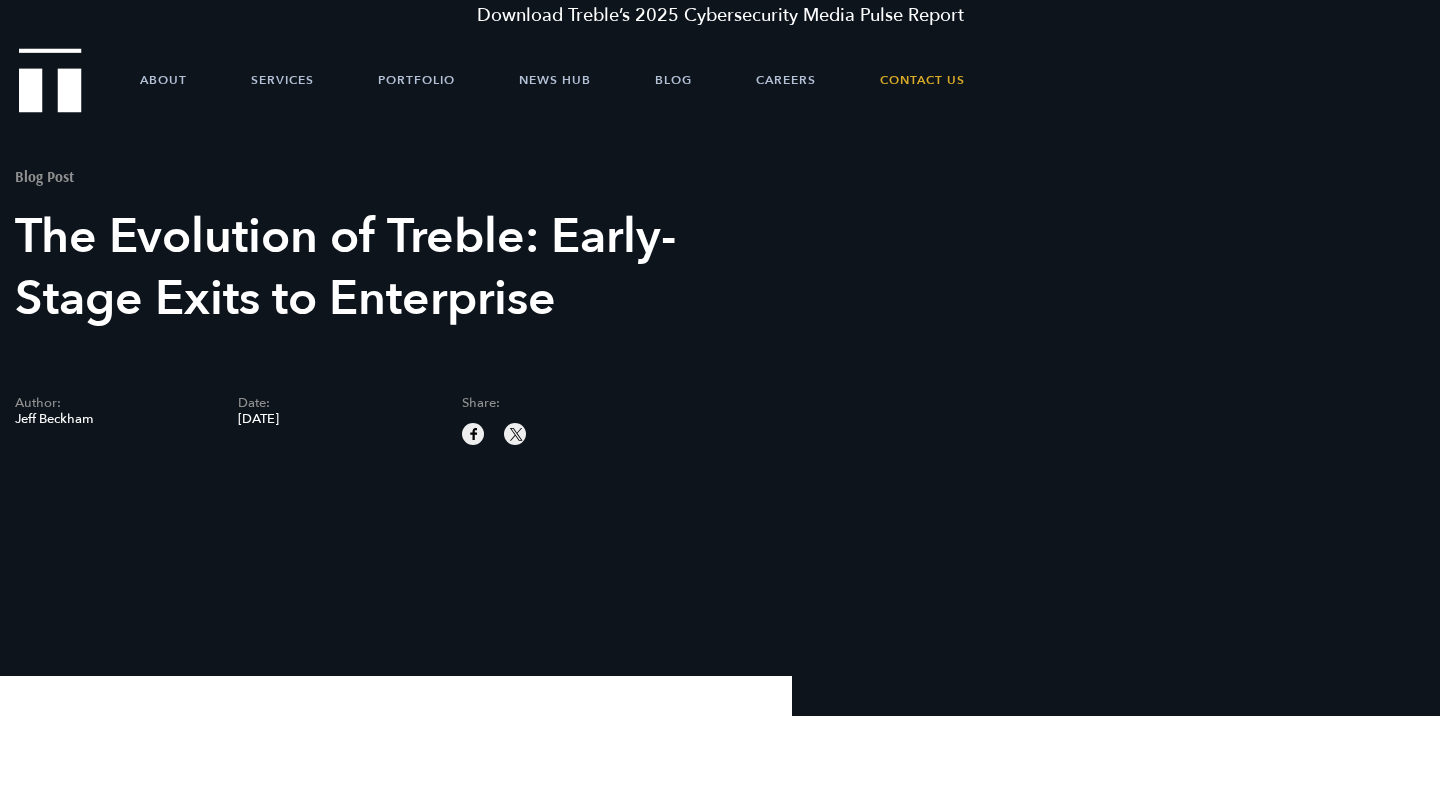 scroll, scrollTop: 0, scrollLeft: 0, axis: both 